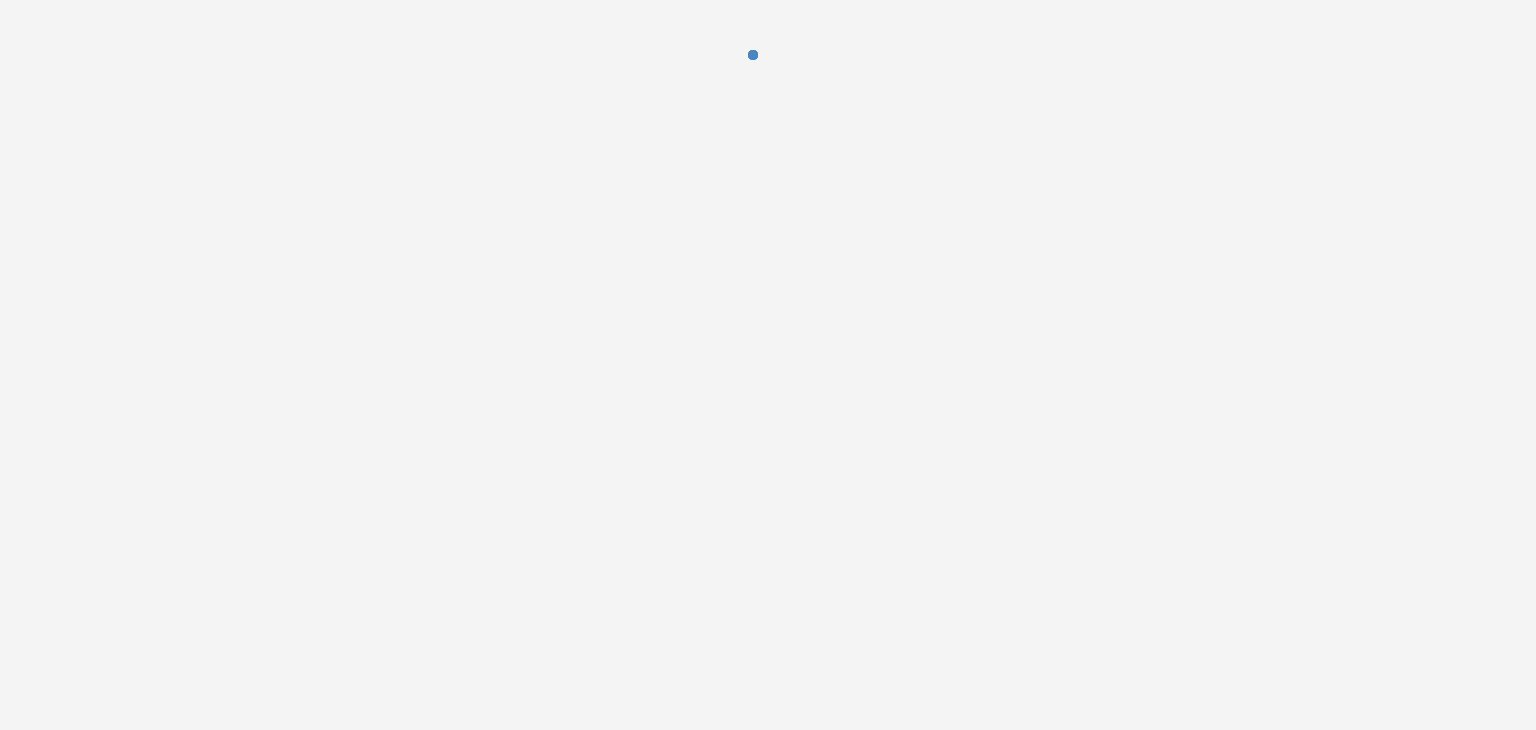 scroll, scrollTop: 0, scrollLeft: 0, axis: both 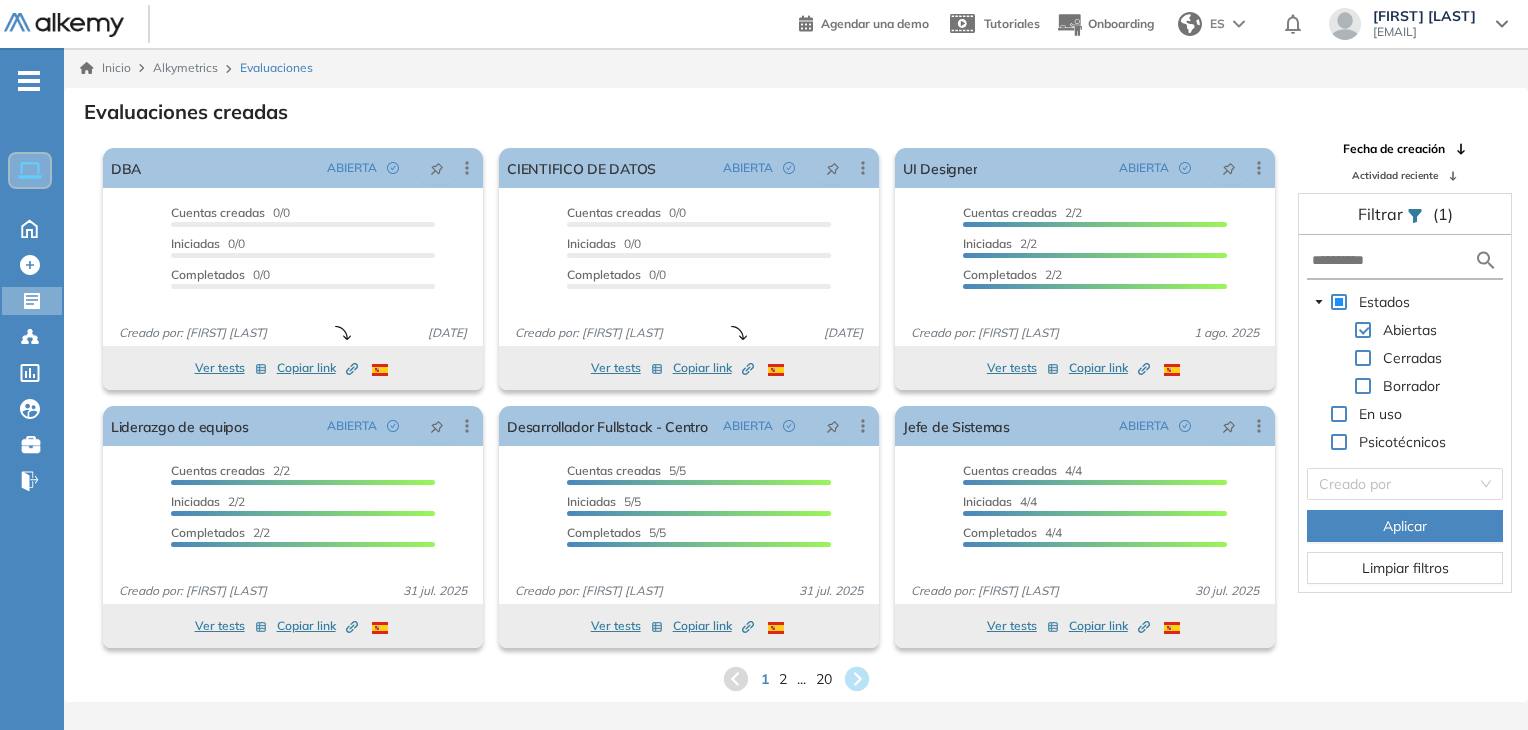 click on "Home Home Crear Evaluación Crear Evaluación Evaluaciones Evaluaciones Candidatos Candidatos Catálogo de tests Catálogo de tests Comunidad Alkemy Comunidad Alkemy Bolsa de trabajo Bolsa de trabajo Cerrar sesión Cerrar sesión" at bounding box center [32, 289] 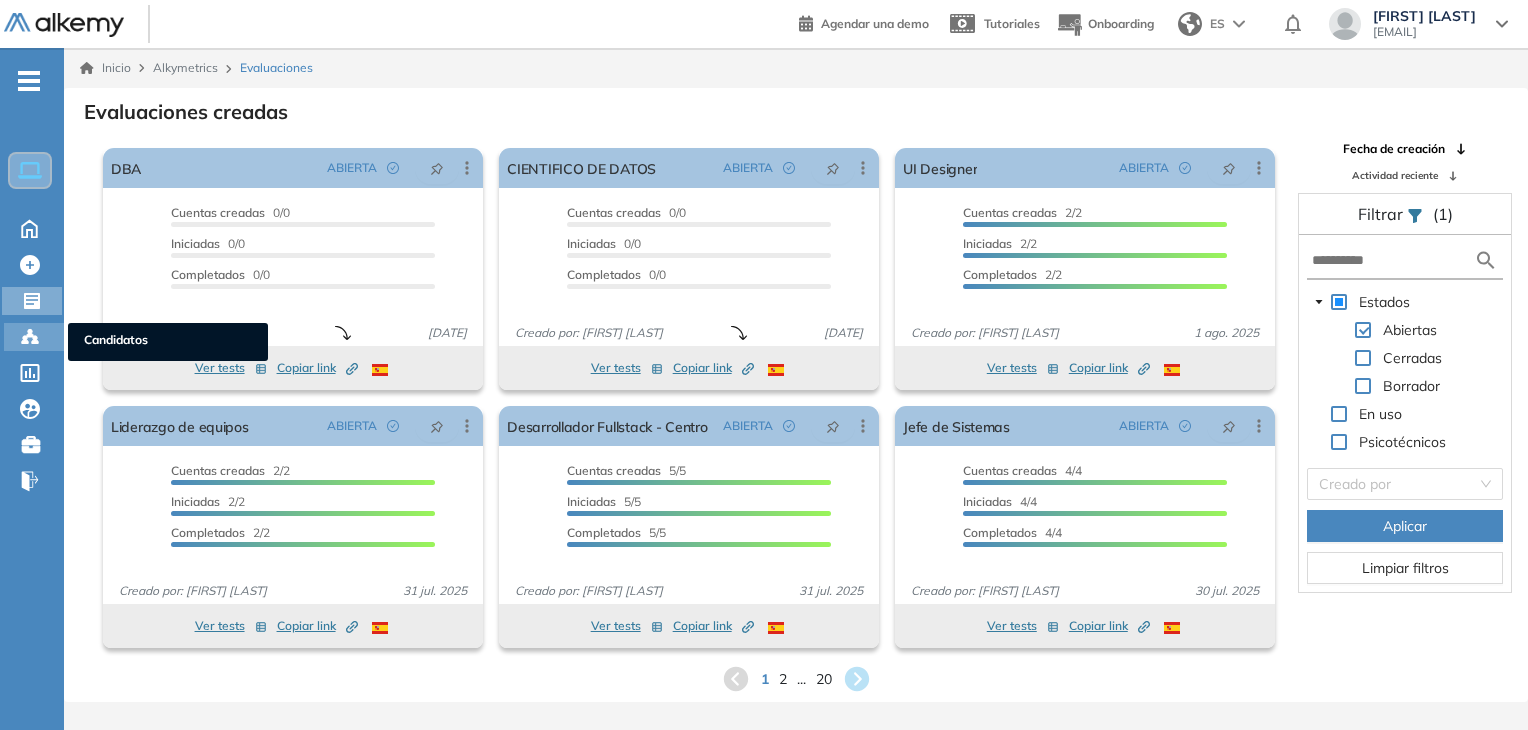 click on "Candidatos Candidatos" at bounding box center [34, 337] 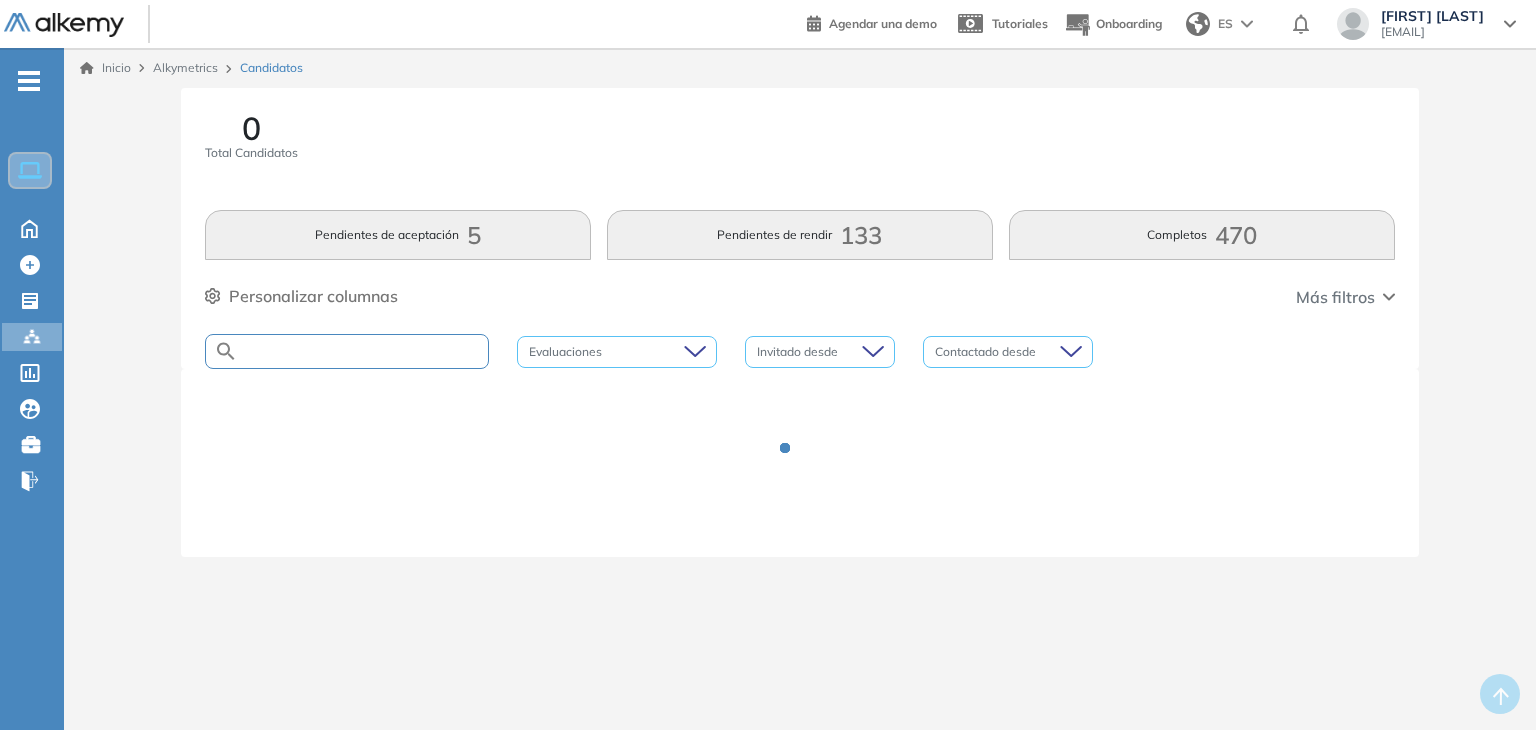 click at bounding box center [363, 351] 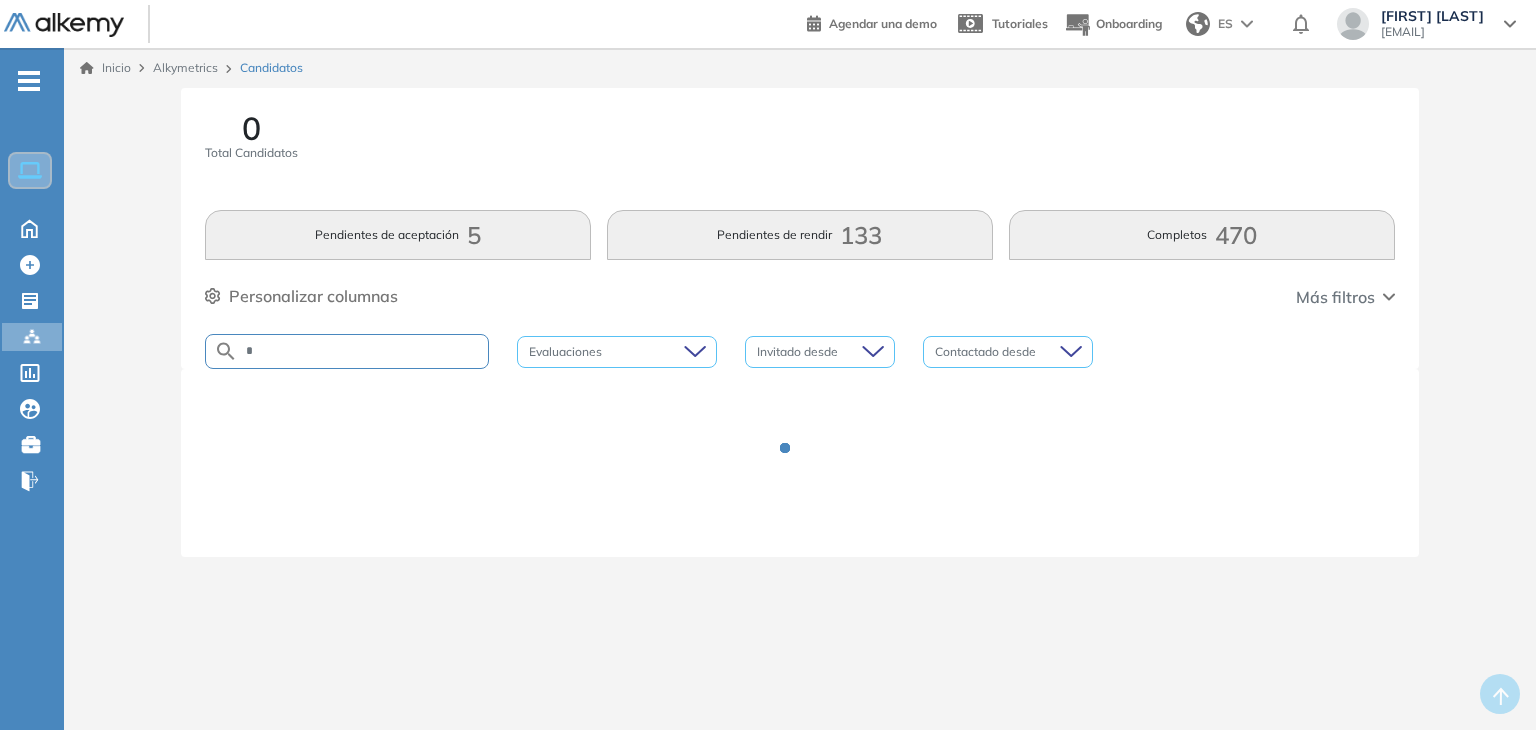 type on "**" 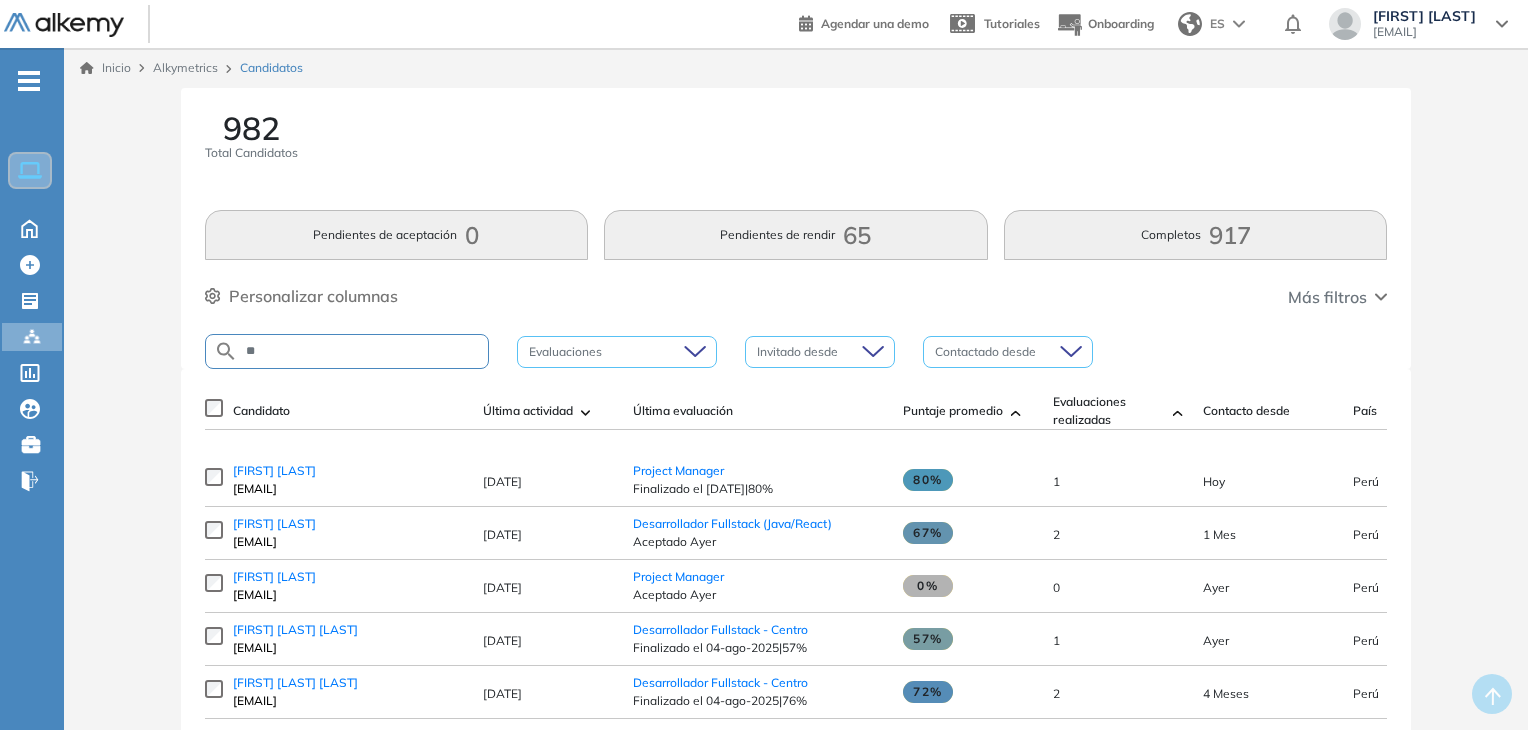 type on "*" 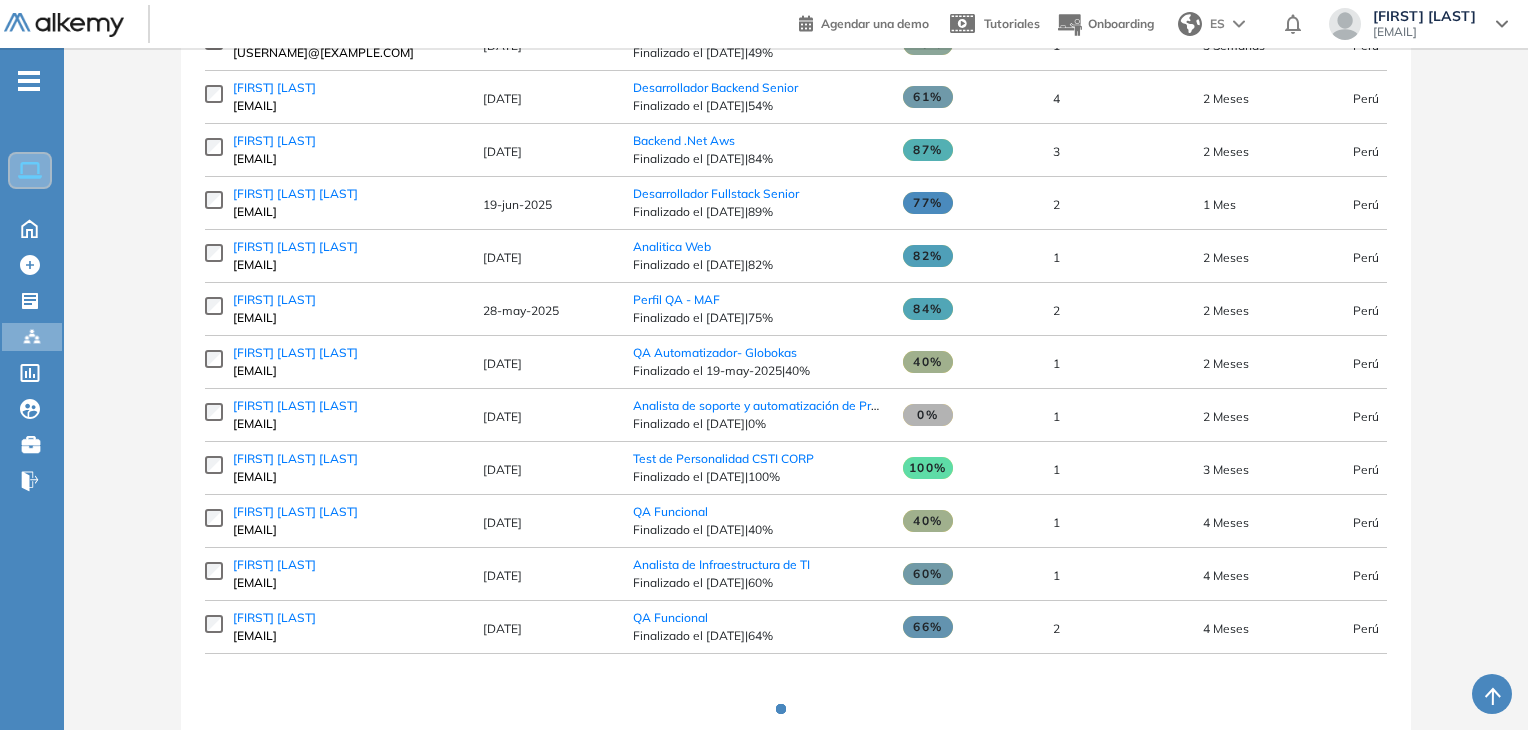 scroll, scrollTop: 82, scrollLeft: 0, axis: vertical 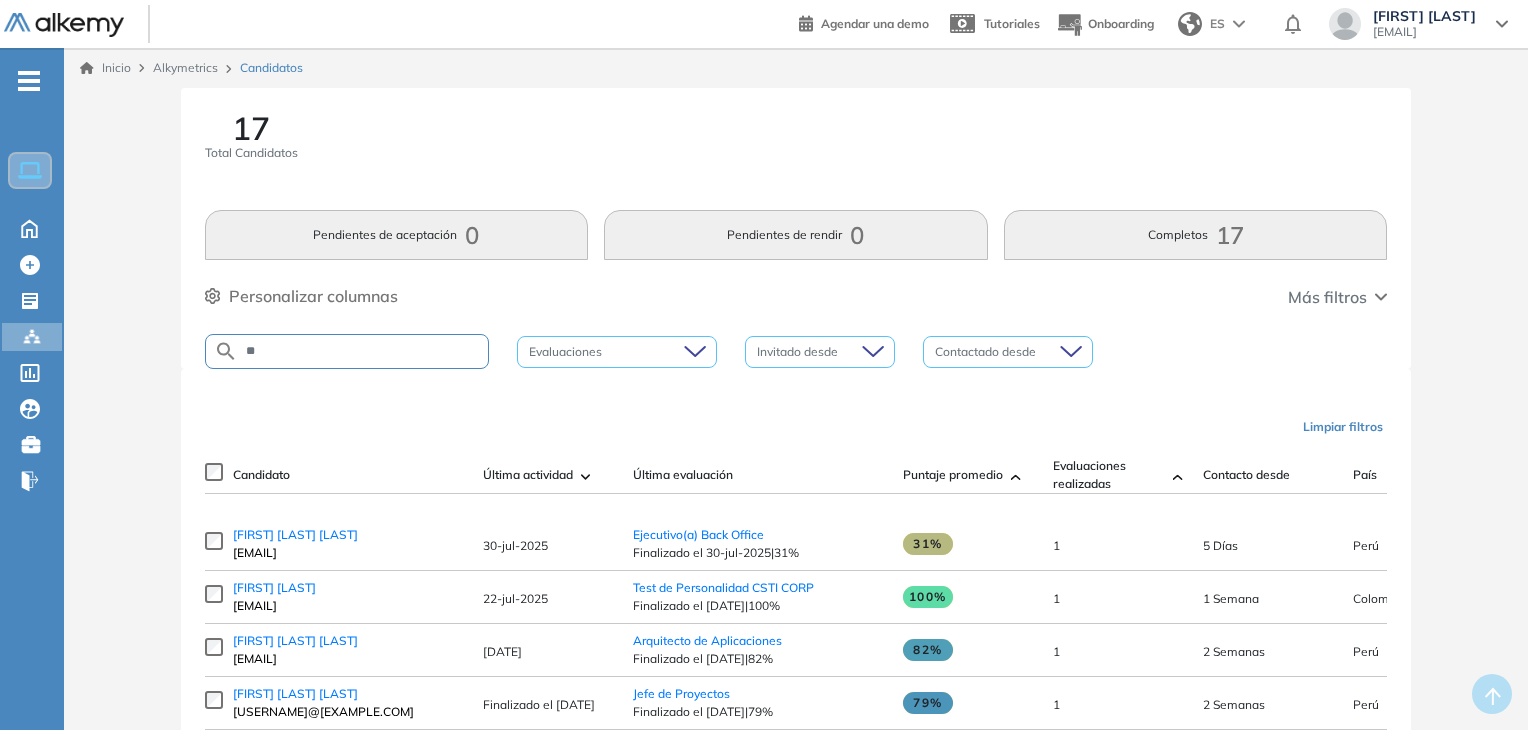 type on "*" 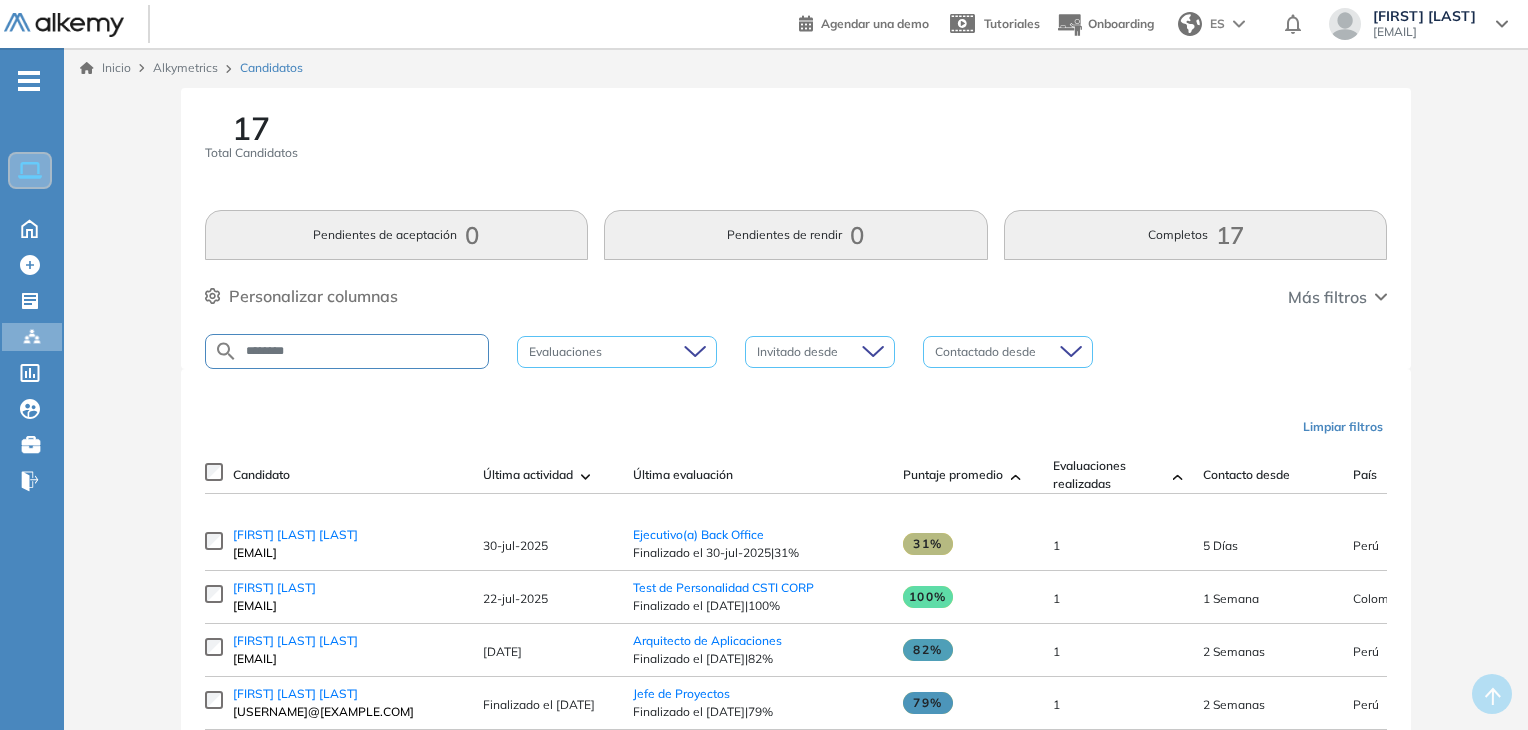 type on "*******" 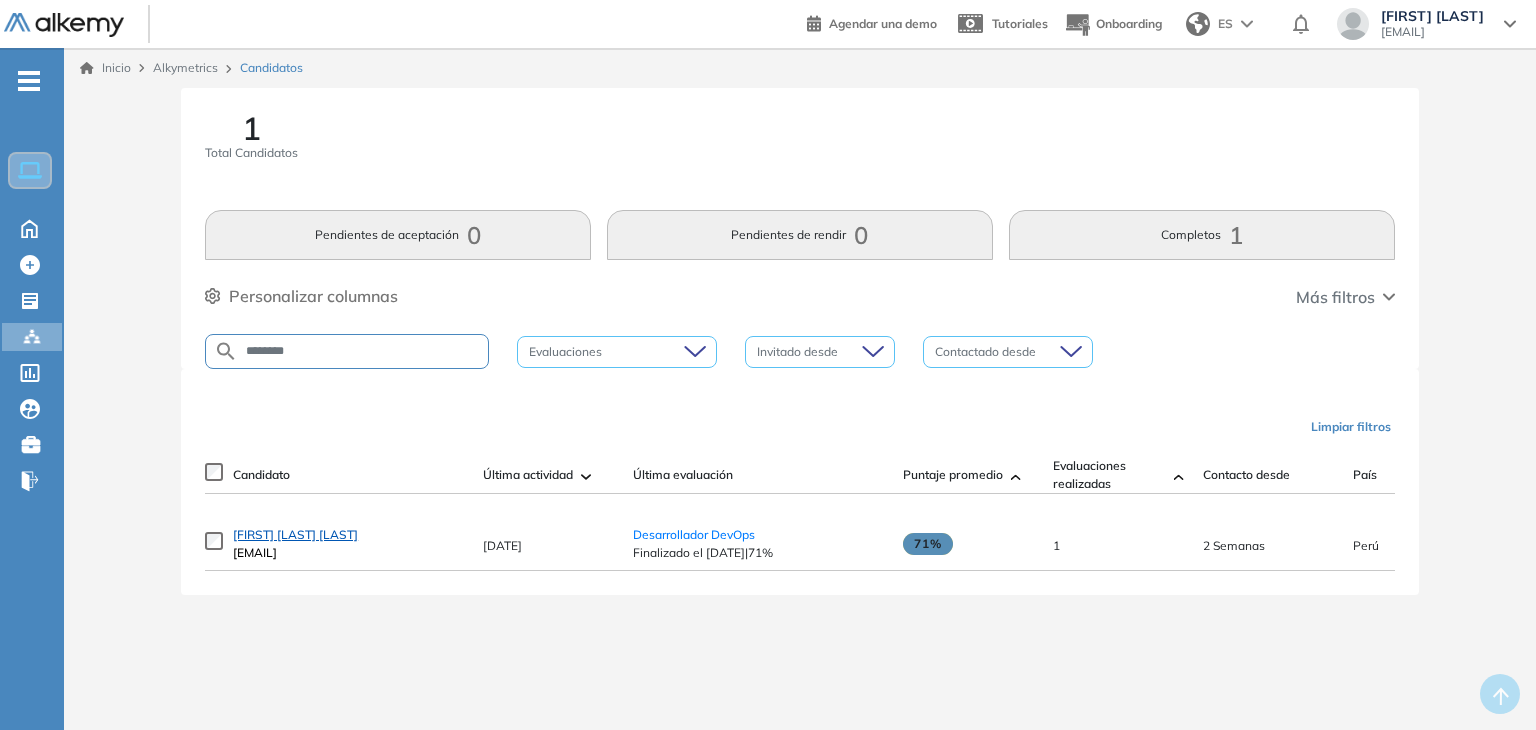 click on "Andree Alexander Rimachi Soria" at bounding box center [295, 534] 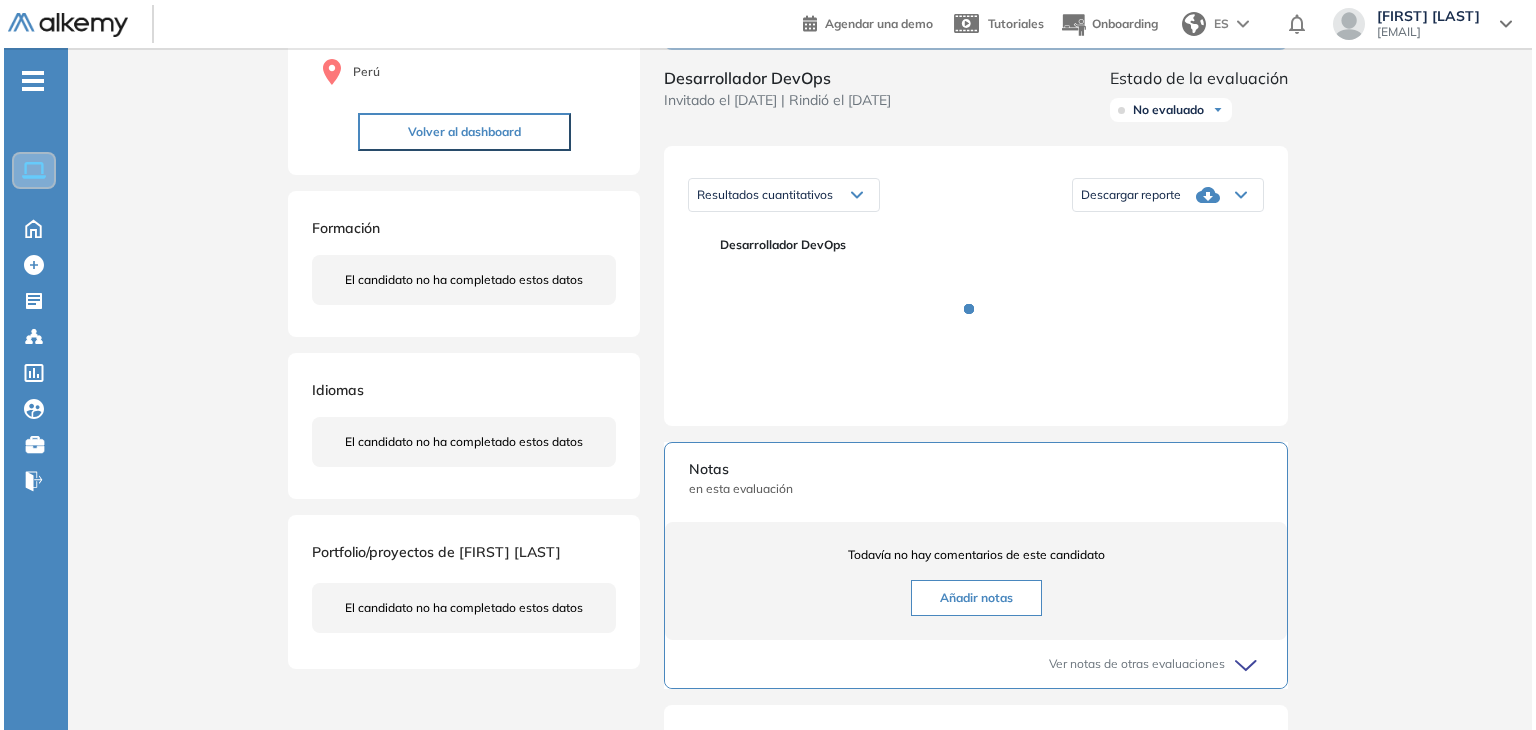 scroll, scrollTop: 203, scrollLeft: 0, axis: vertical 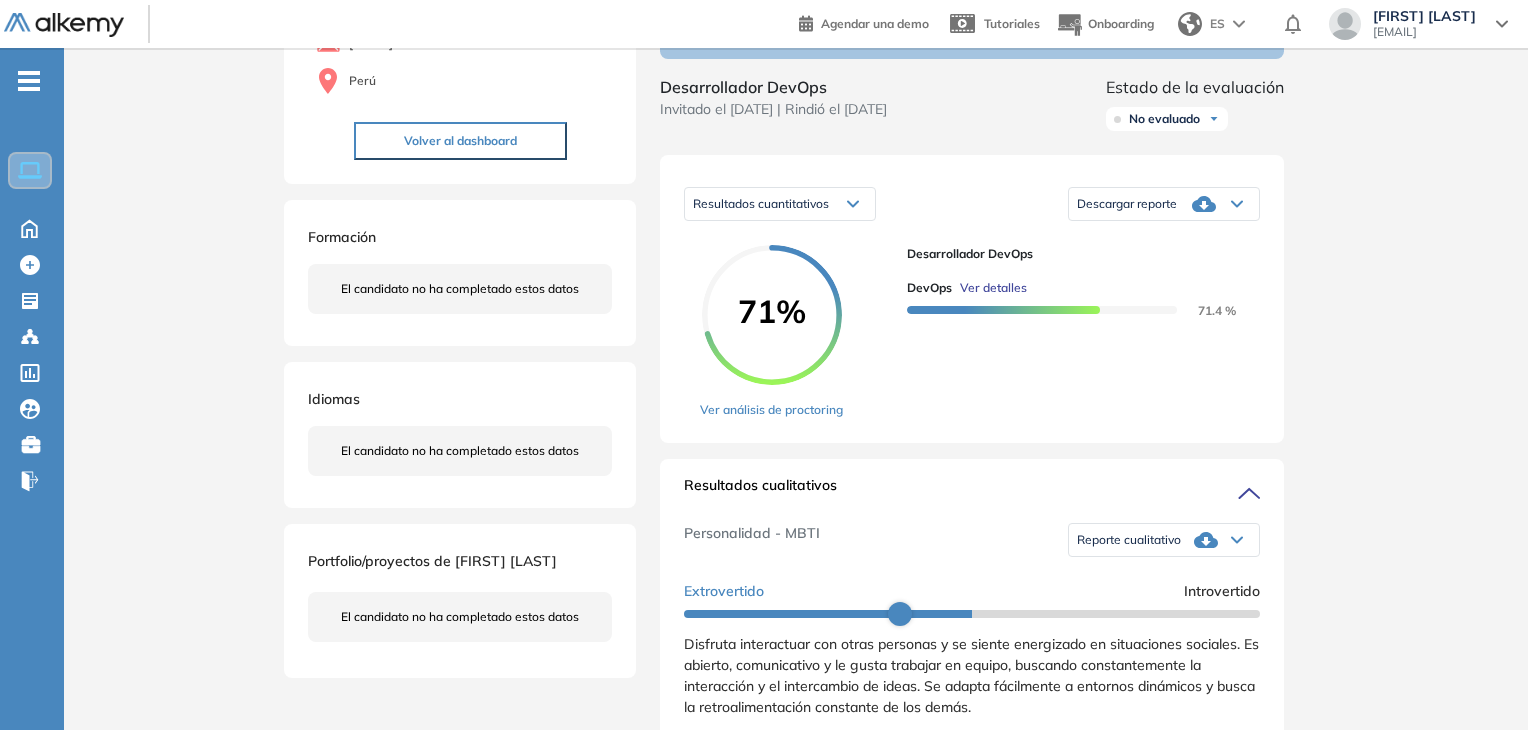 click on "Ver detalles" at bounding box center (993, 288) 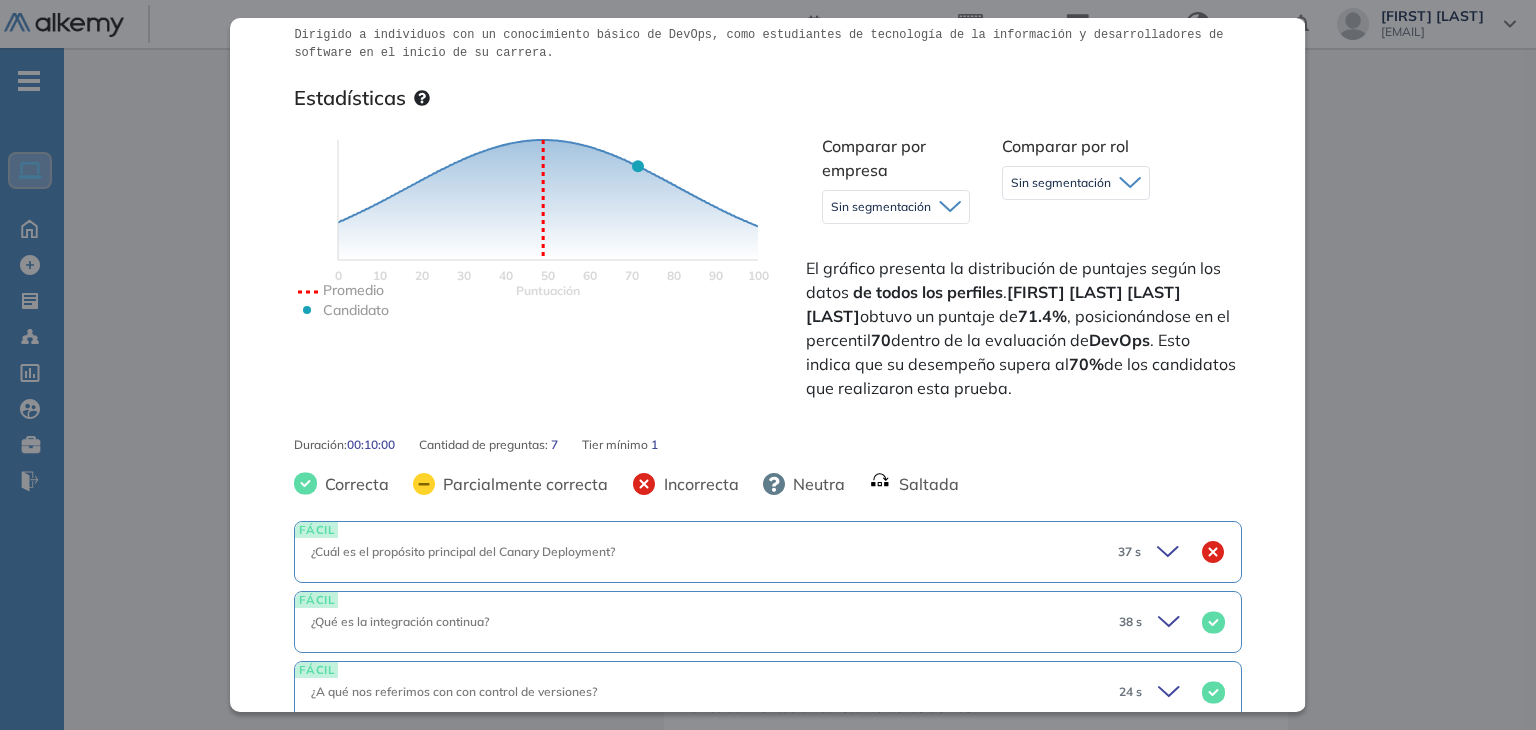 scroll, scrollTop: 36, scrollLeft: 0, axis: vertical 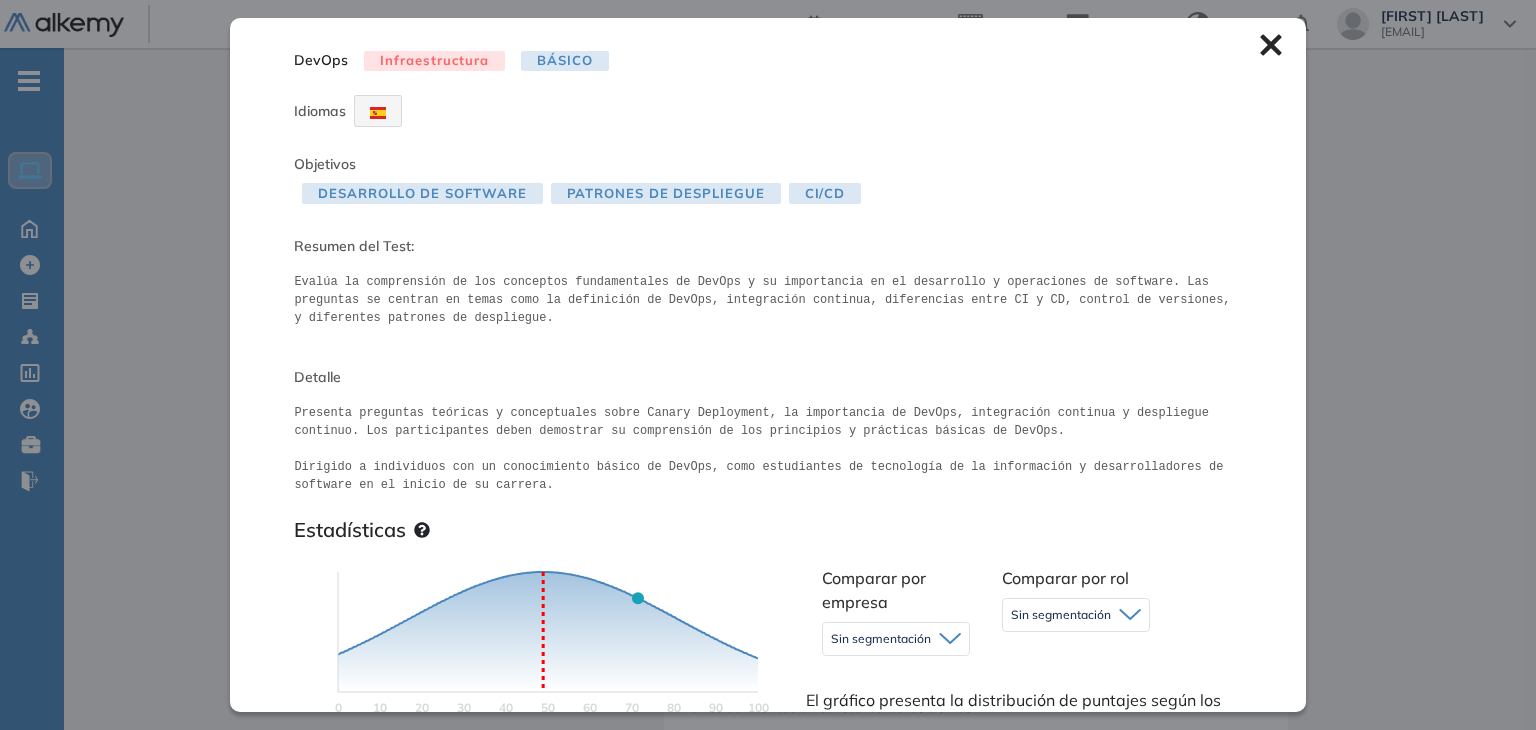 click 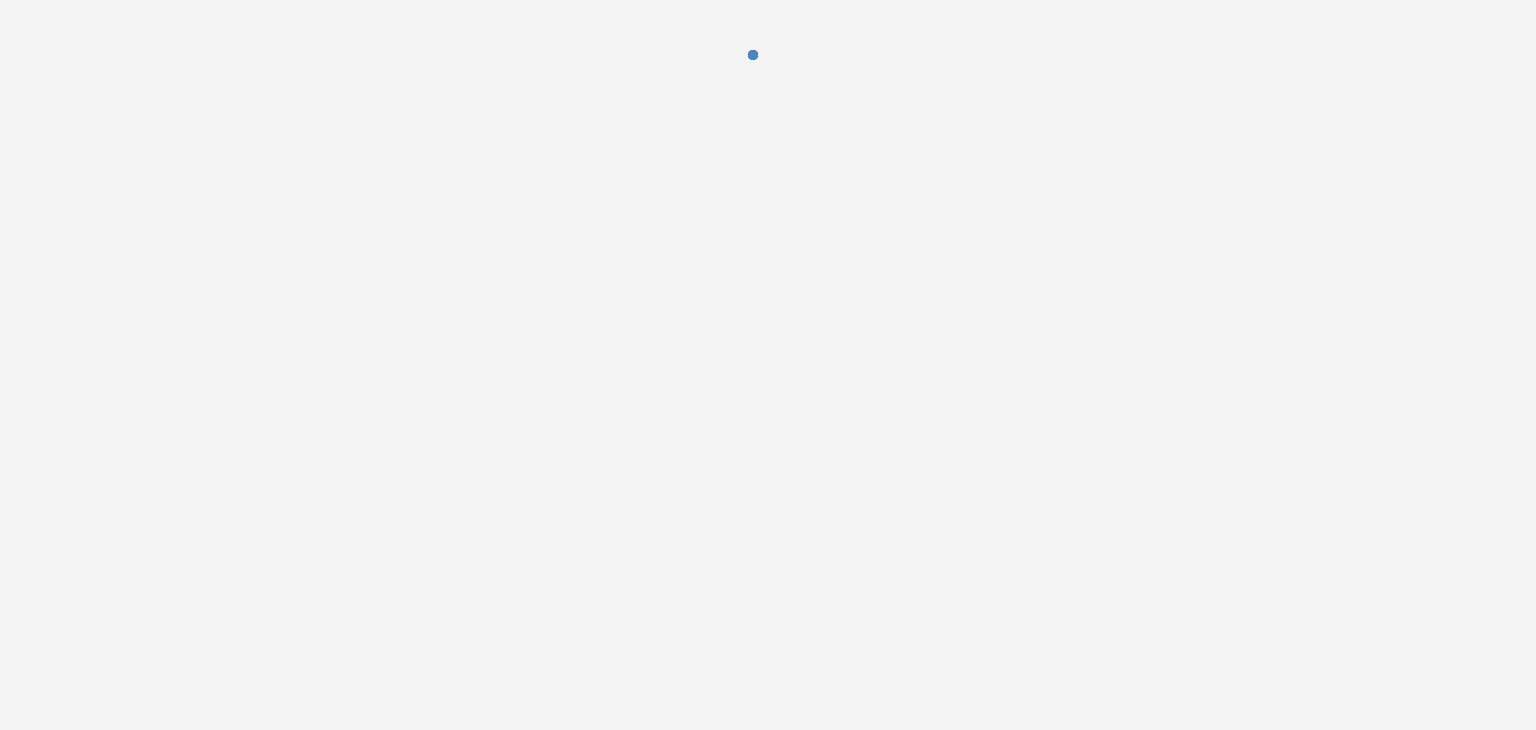 scroll, scrollTop: 0, scrollLeft: 0, axis: both 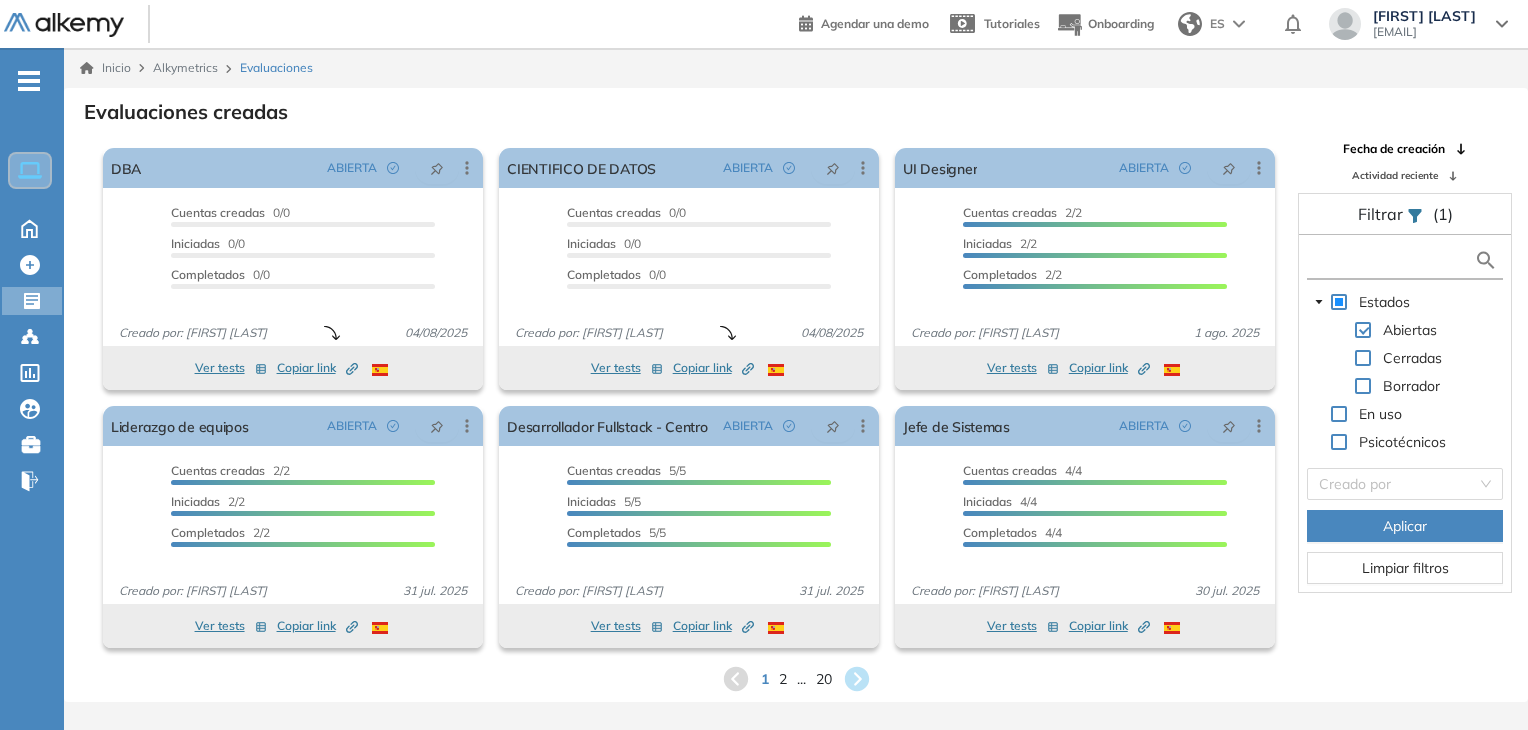 click at bounding box center (1393, 260) 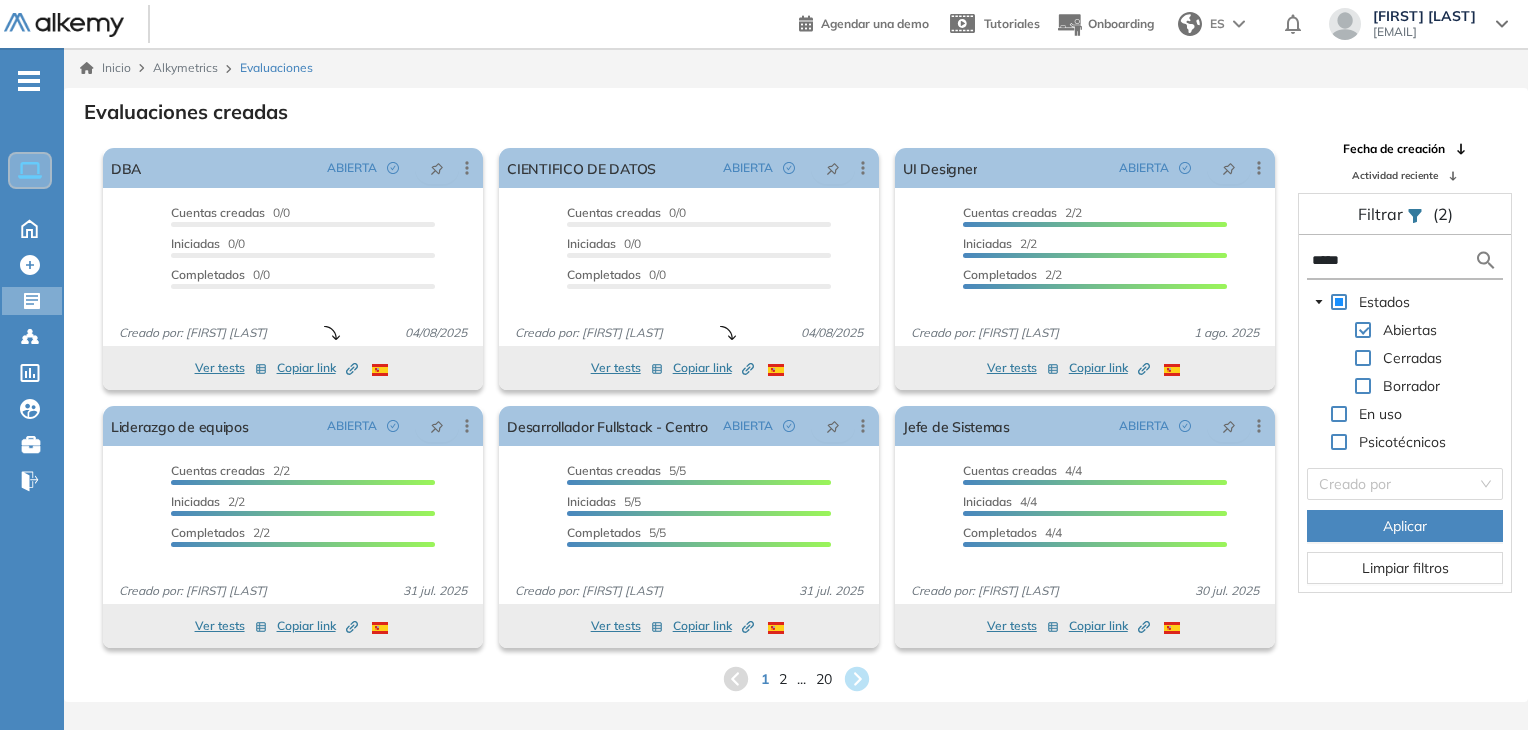 type on "******" 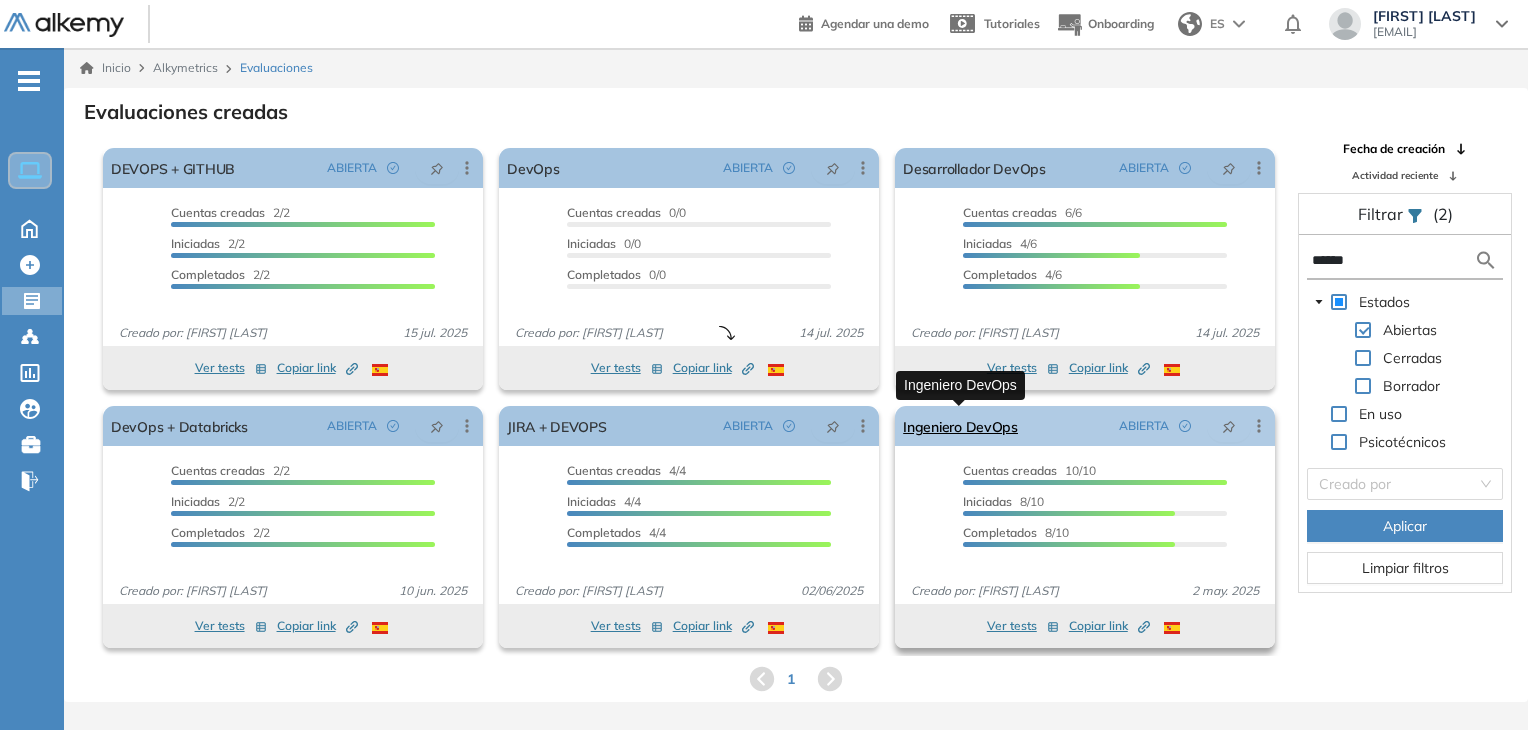 click on "Ingeniero DevOps" at bounding box center [960, 426] 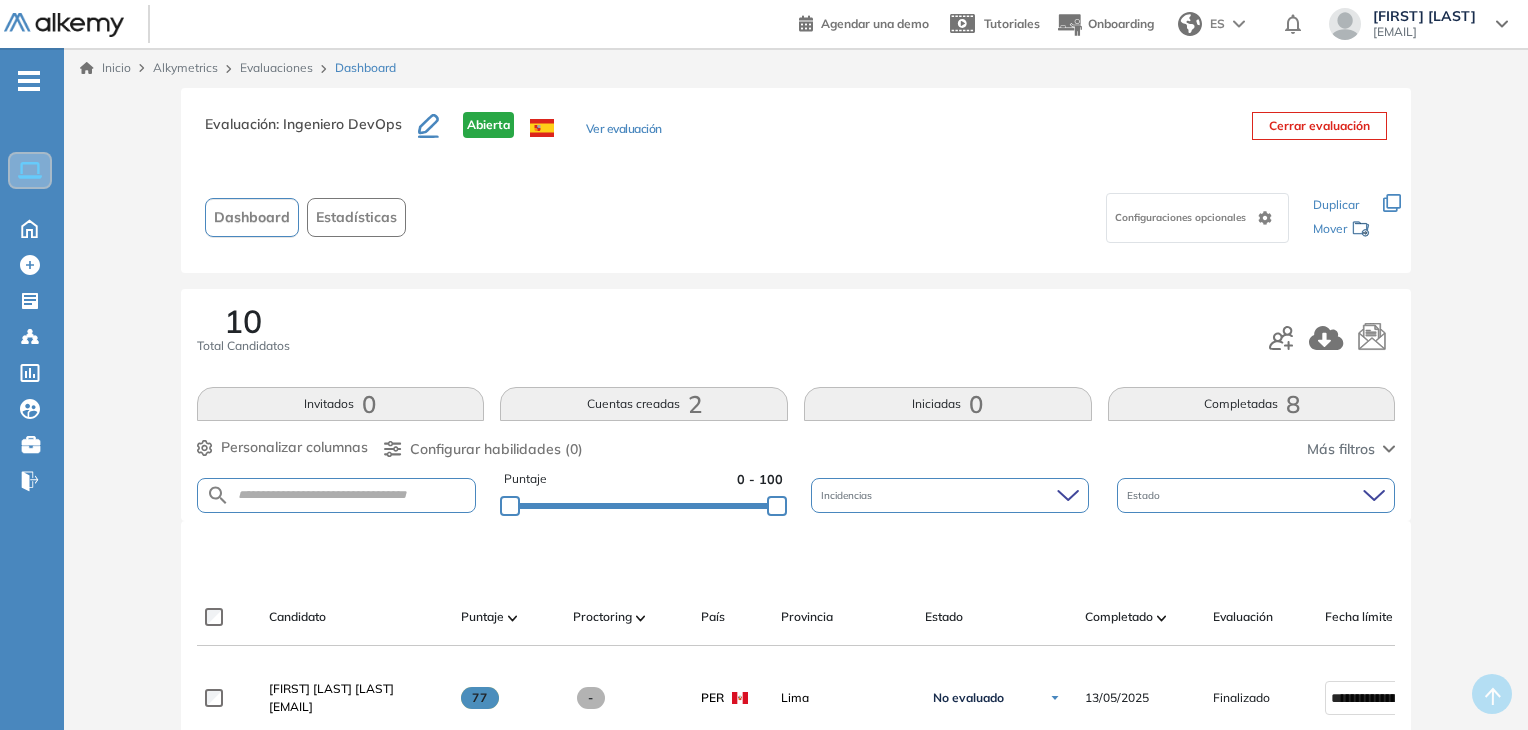 click on "Evaluación : Ingeniero DevOps Abierta Ver evaluación" at bounding box center [433, 137] 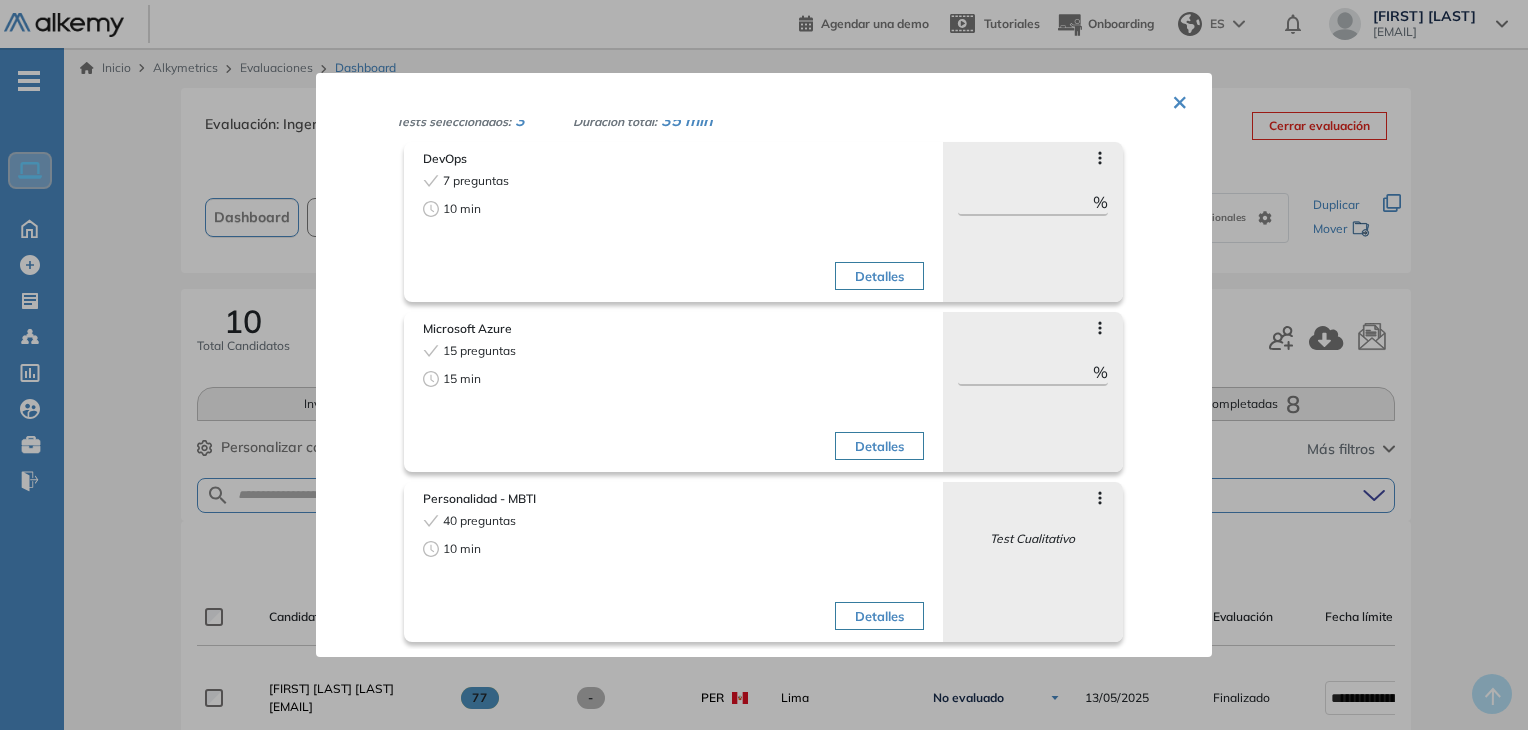 scroll, scrollTop: 0, scrollLeft: 0, axis: both 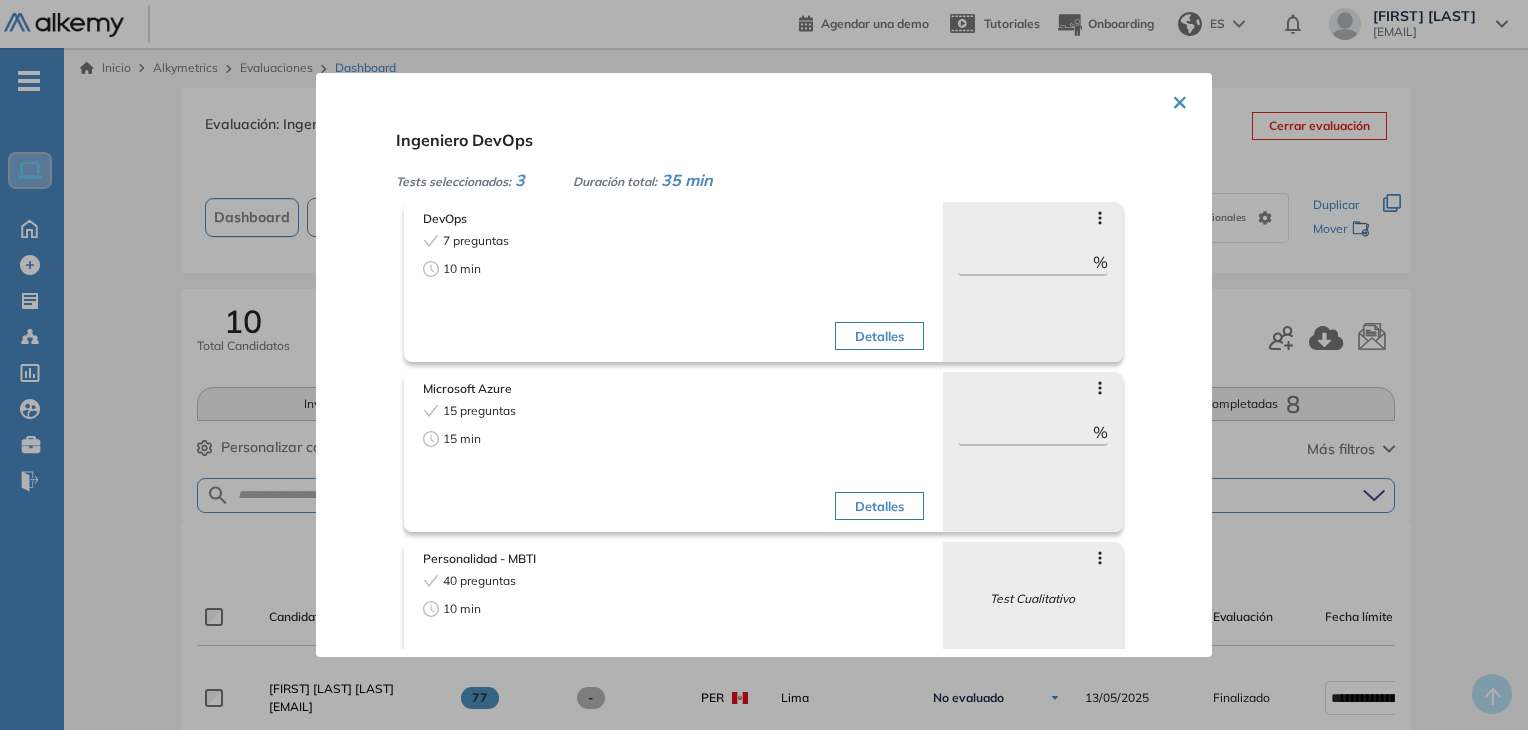 click on "×" at bounding box center (1180, 100) 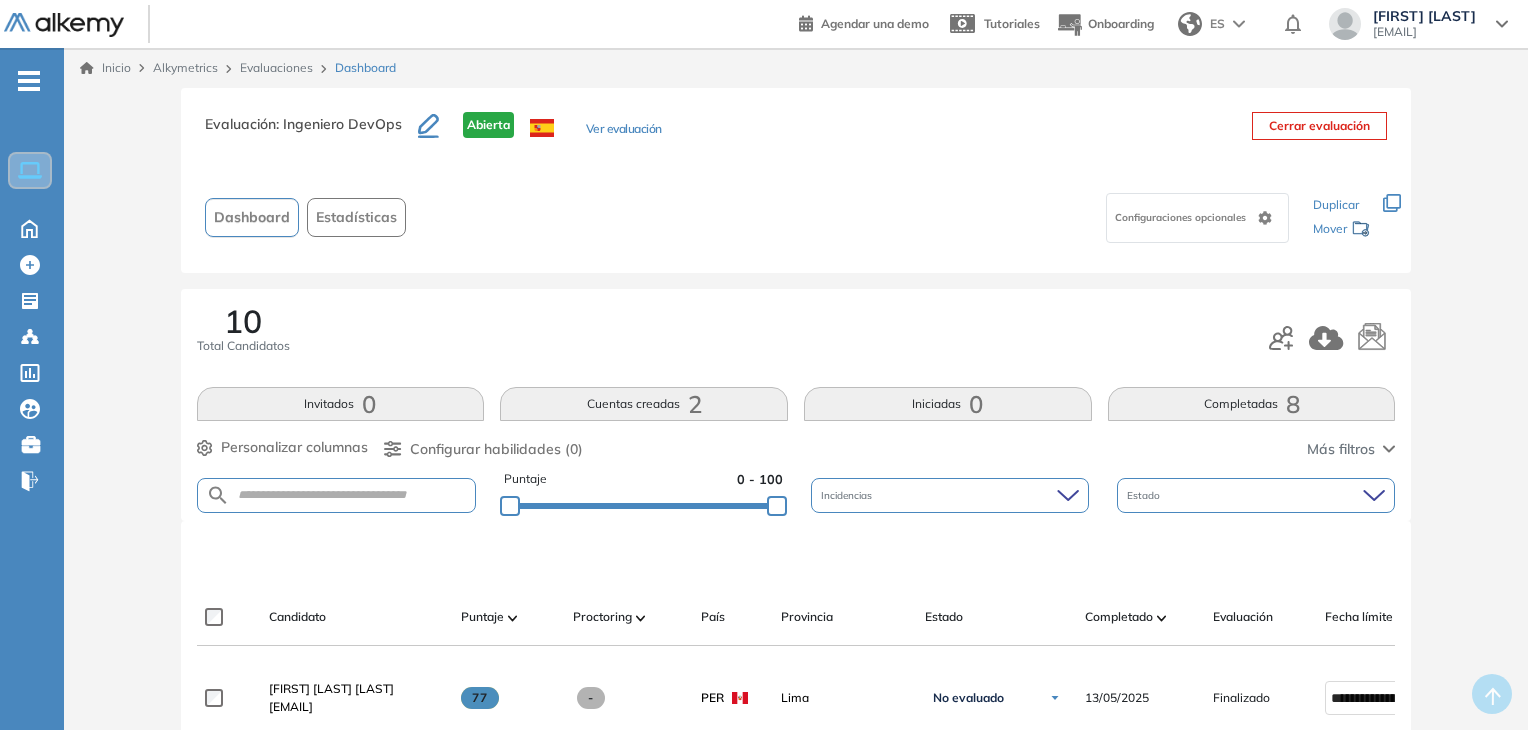 click on "Ver evaluación" at bounding box center [624, 130] 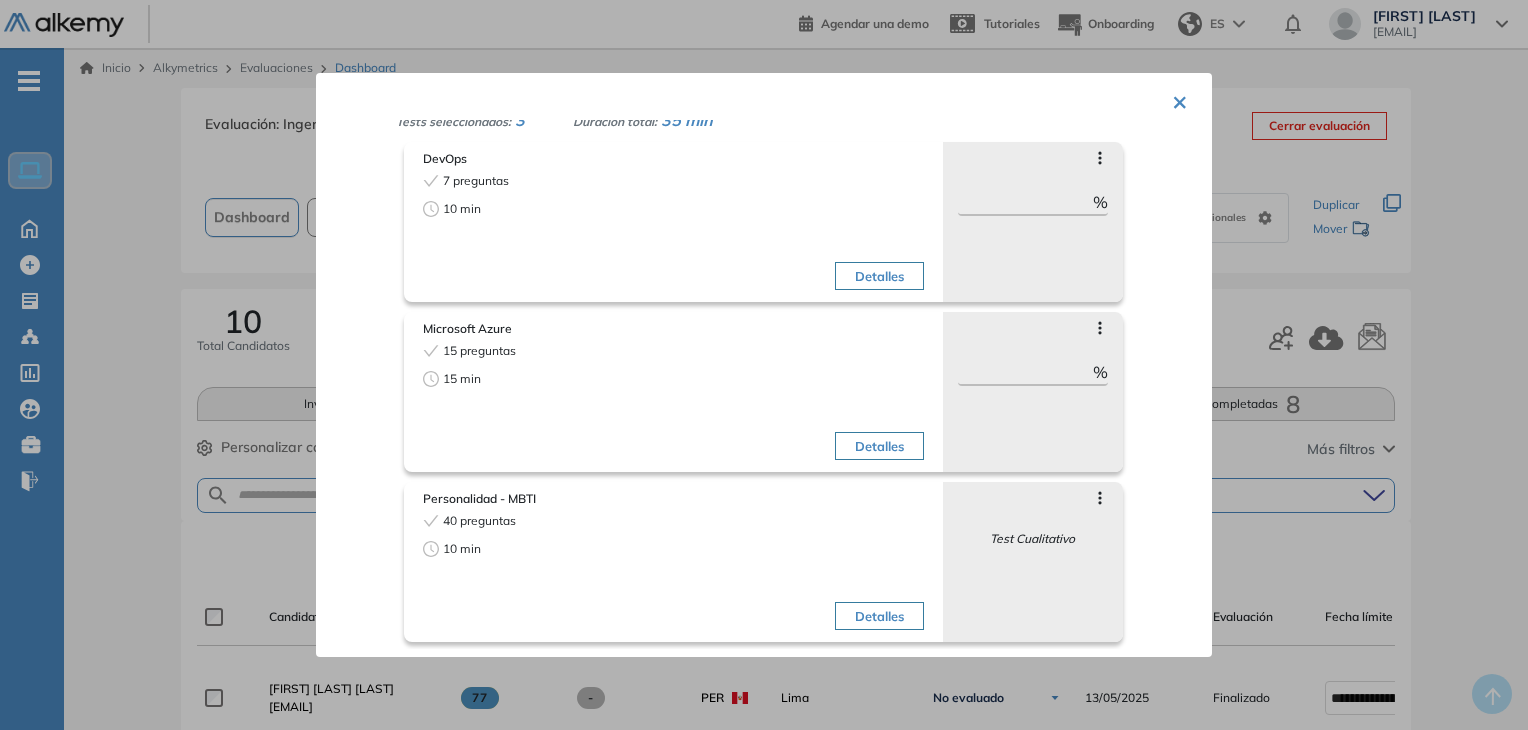 scroll, scrollTop: 0, scrollLeft: 0, axis: both 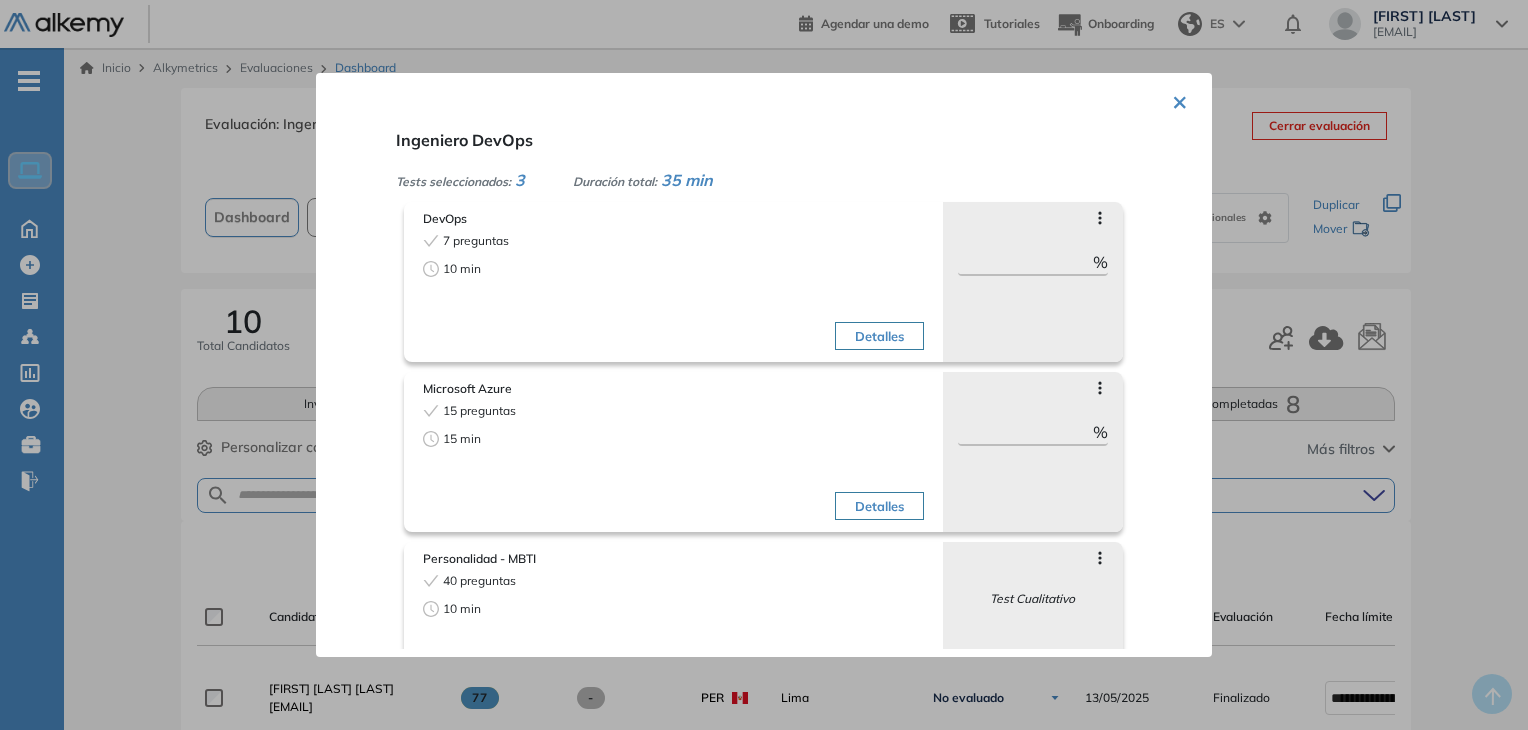 click on "×" at bounding box center [1180, 100] 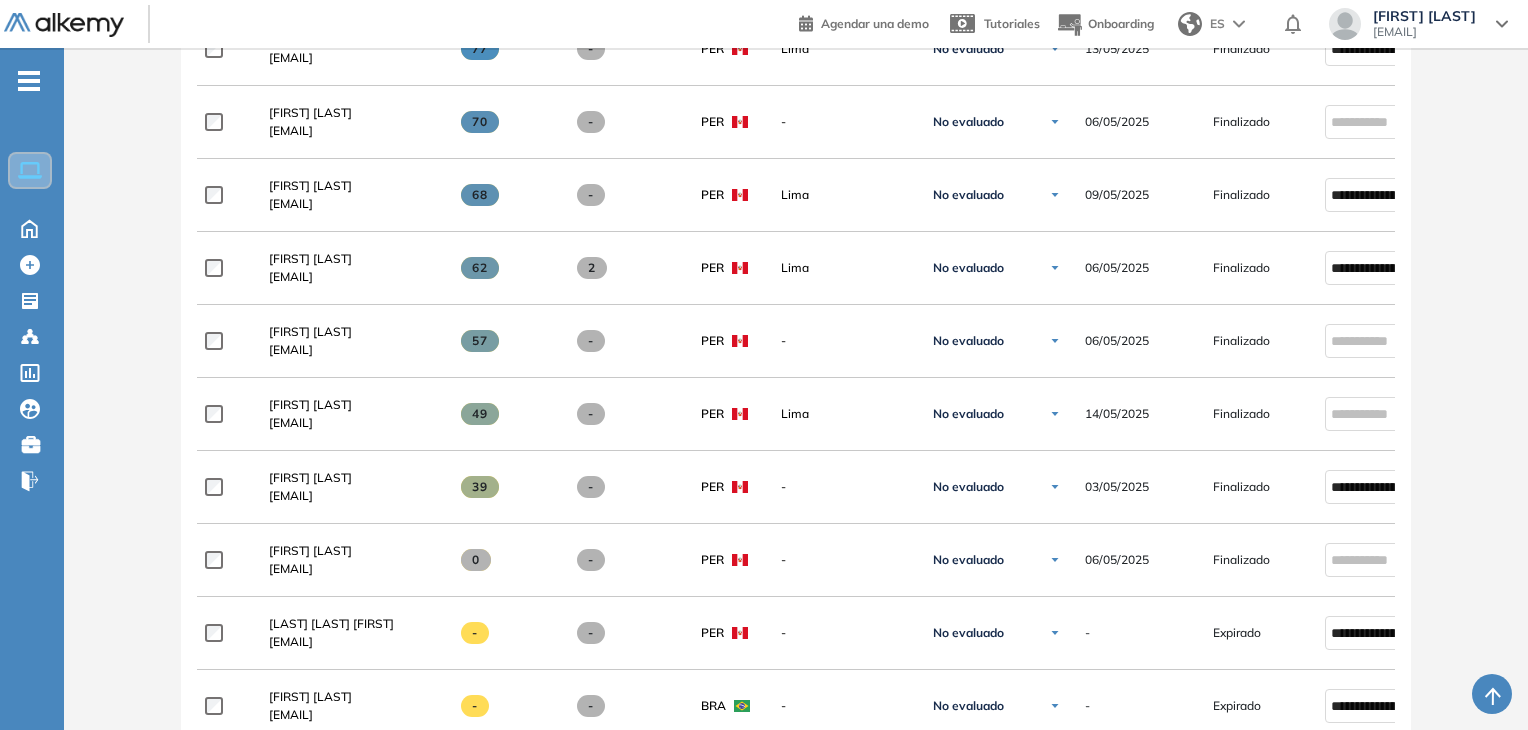 scroll, scrollTop: 0, scrollLeft: 0, axis: both 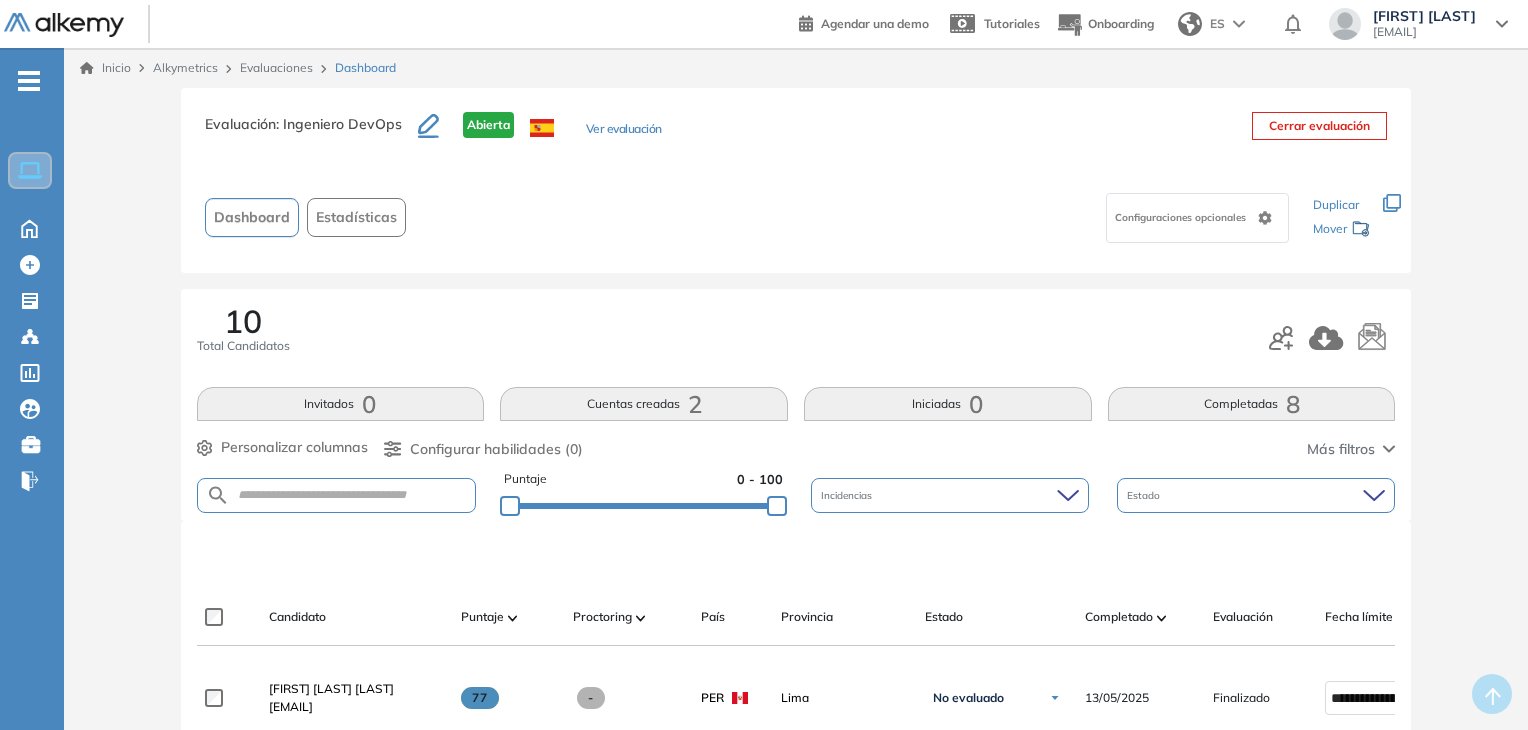 click on "Ver evaluación" at bounding box center (624, 130) 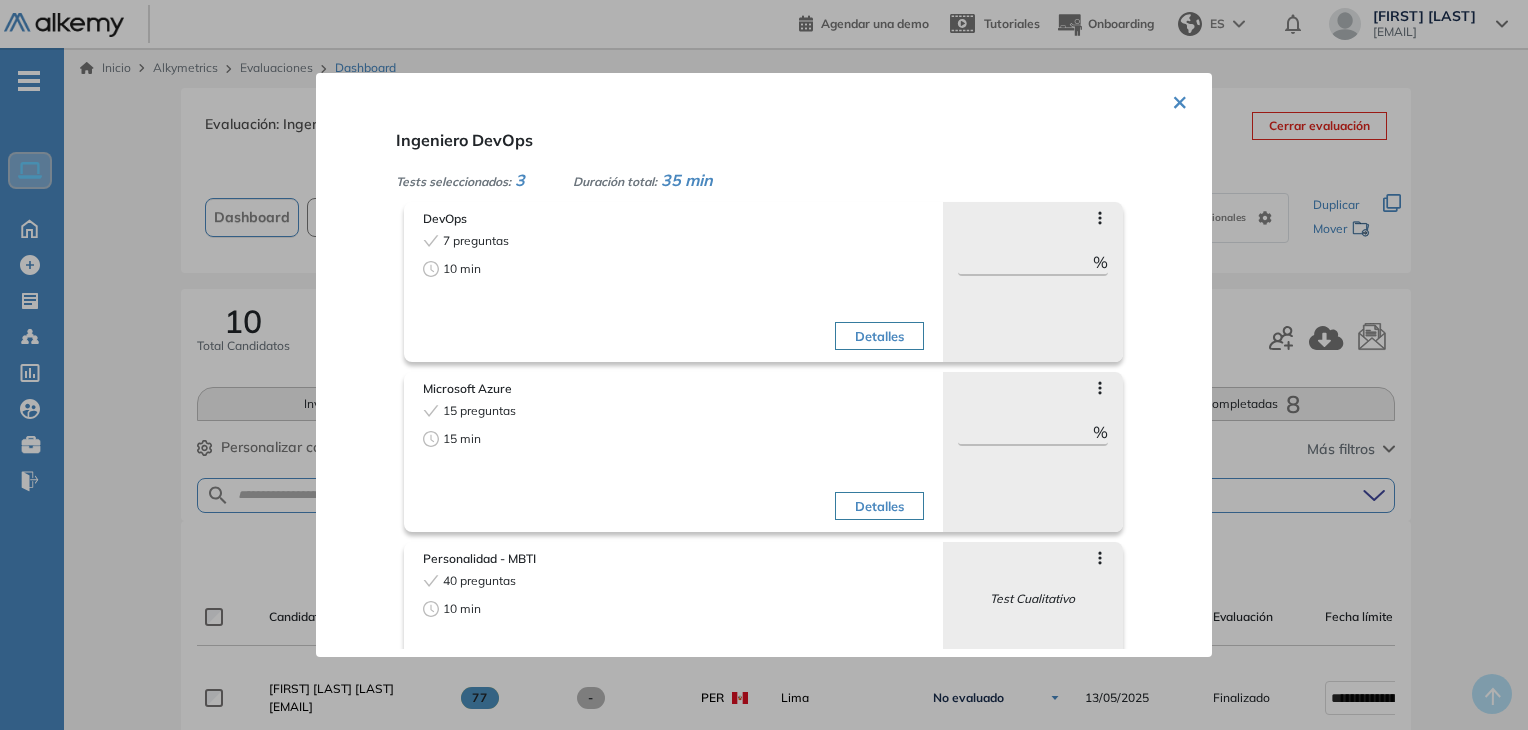 click on "Ingeniero DevOps Tests seleccionados: 3 Duración total: 35 min DevOps 7 preguntas 10 min Detalles Saltar preguntas ** % Objetivos de la evaluación Desarrollo de So... Patrones de Desp... CI/CD Roles target Todos los roles Microsoft Azure 15 preguntas 15 min Detalles Saltar preguntas ** % Objetivos de la evaluación Almacenamiento e... Uso de Herramien... Kubernetes Seguridad Roles target Todos los roles Personalidad - MBTI 40 preguntas 10 min Detalles Saltar preguntas Test Cualitativo Objetivos de la evaluación Autopercepción Extrovertido o I... Intuitivo o Obse... Sentimental o Pe... Prospecteador o ... Asertivo o Turbu... Roles target Todos los roles" at bounding box center (764, 365) 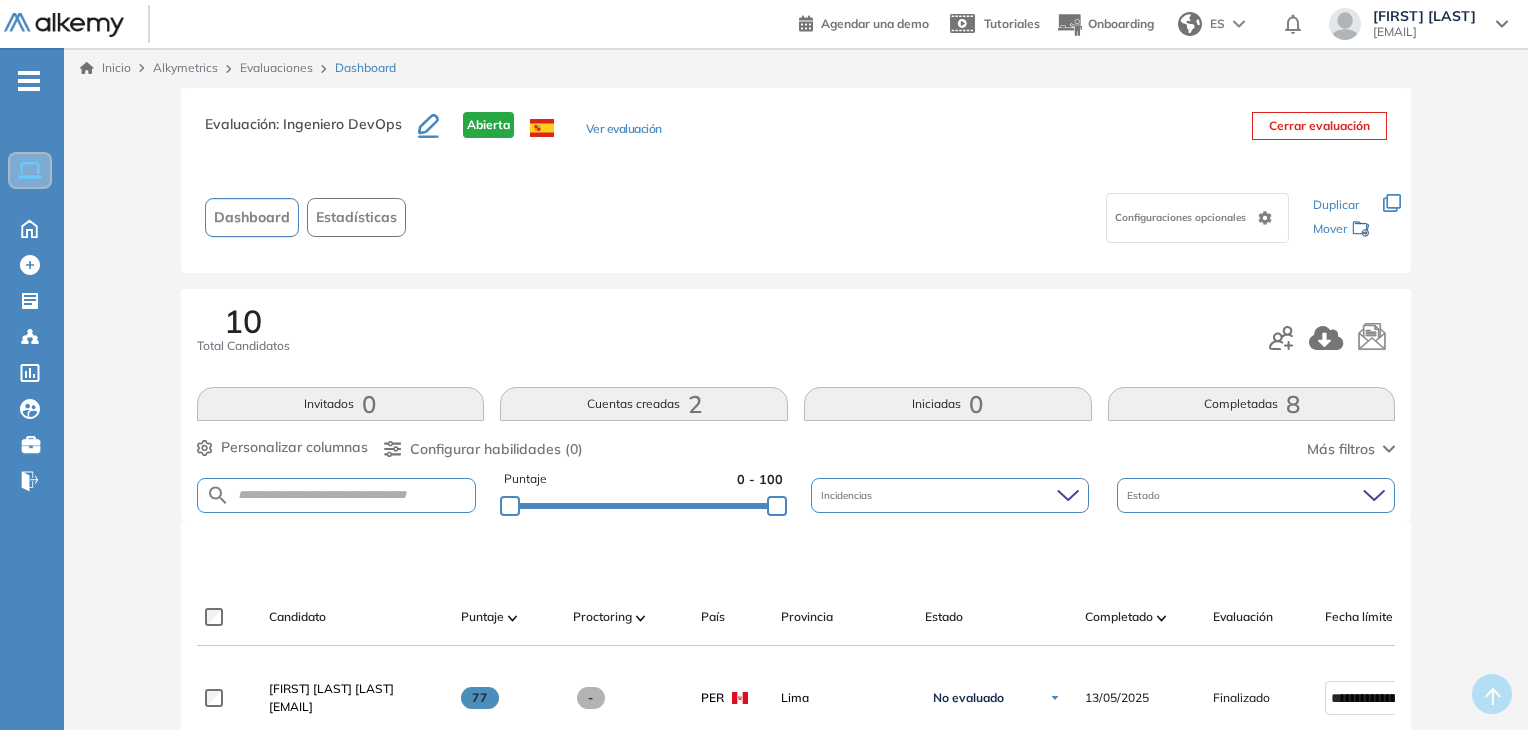 click on "Configuraciones opcionales" at bounding box center [856, 217] 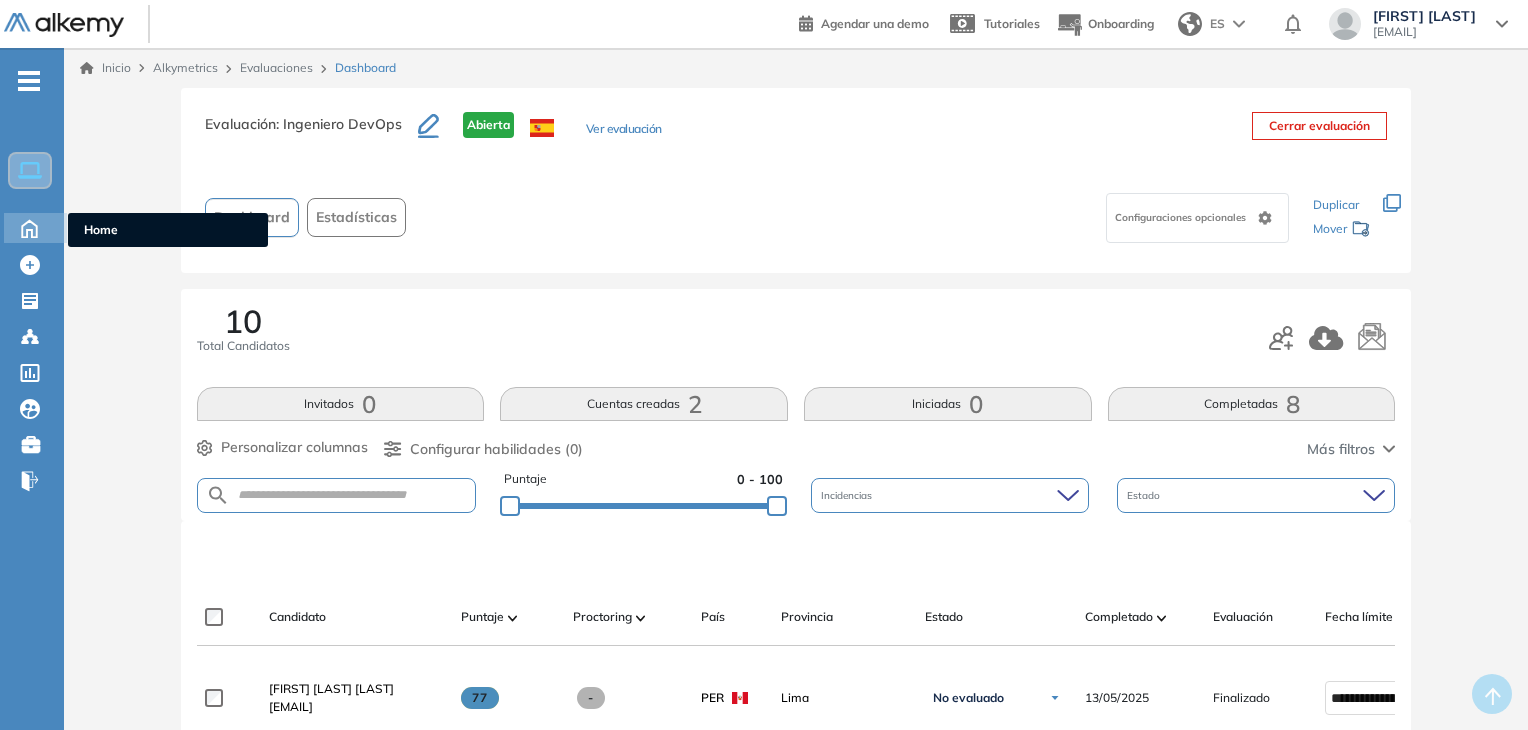 click 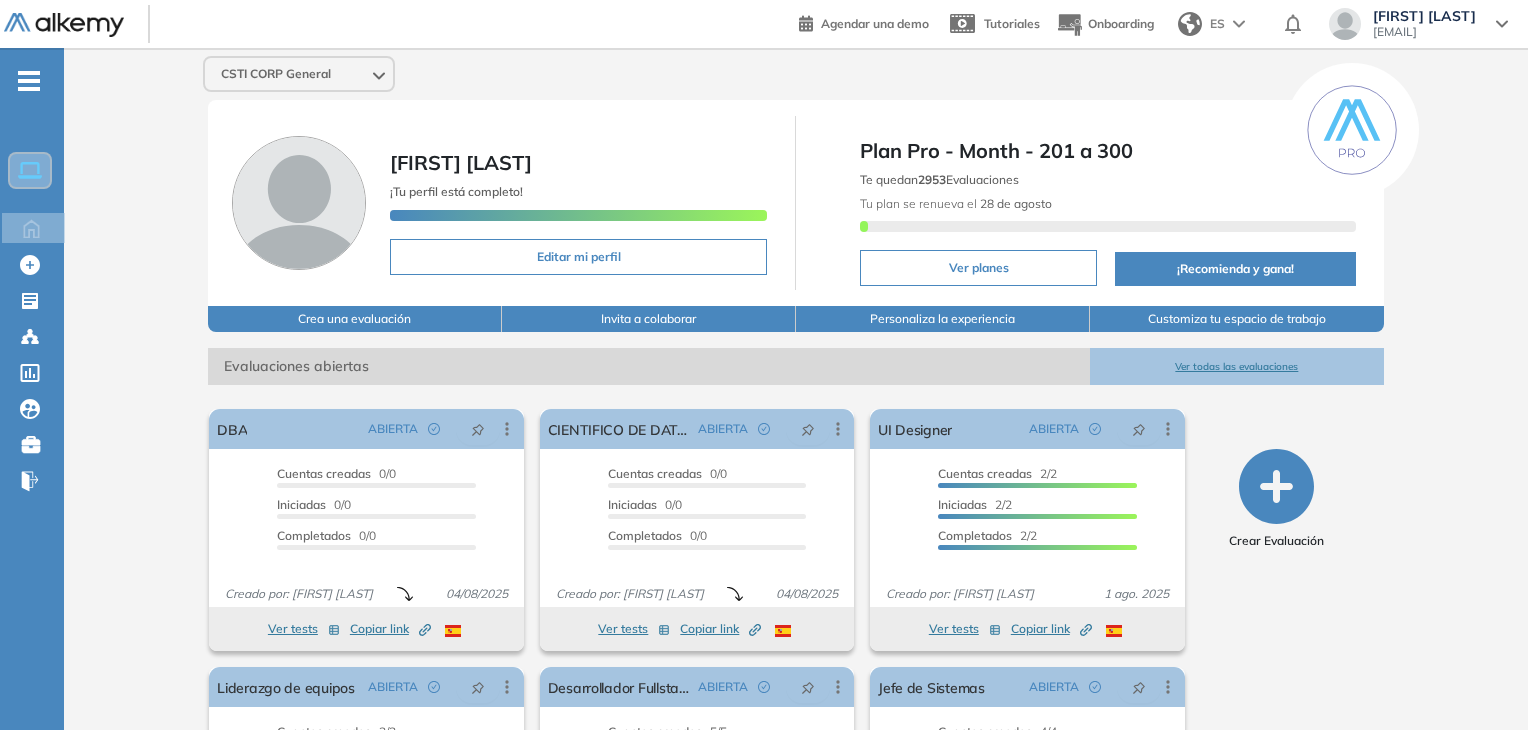 drag, startPoint x: 1196, startPoint y: 367, endPoint x: 1255, endPoint y: 435, distance: 90.02777 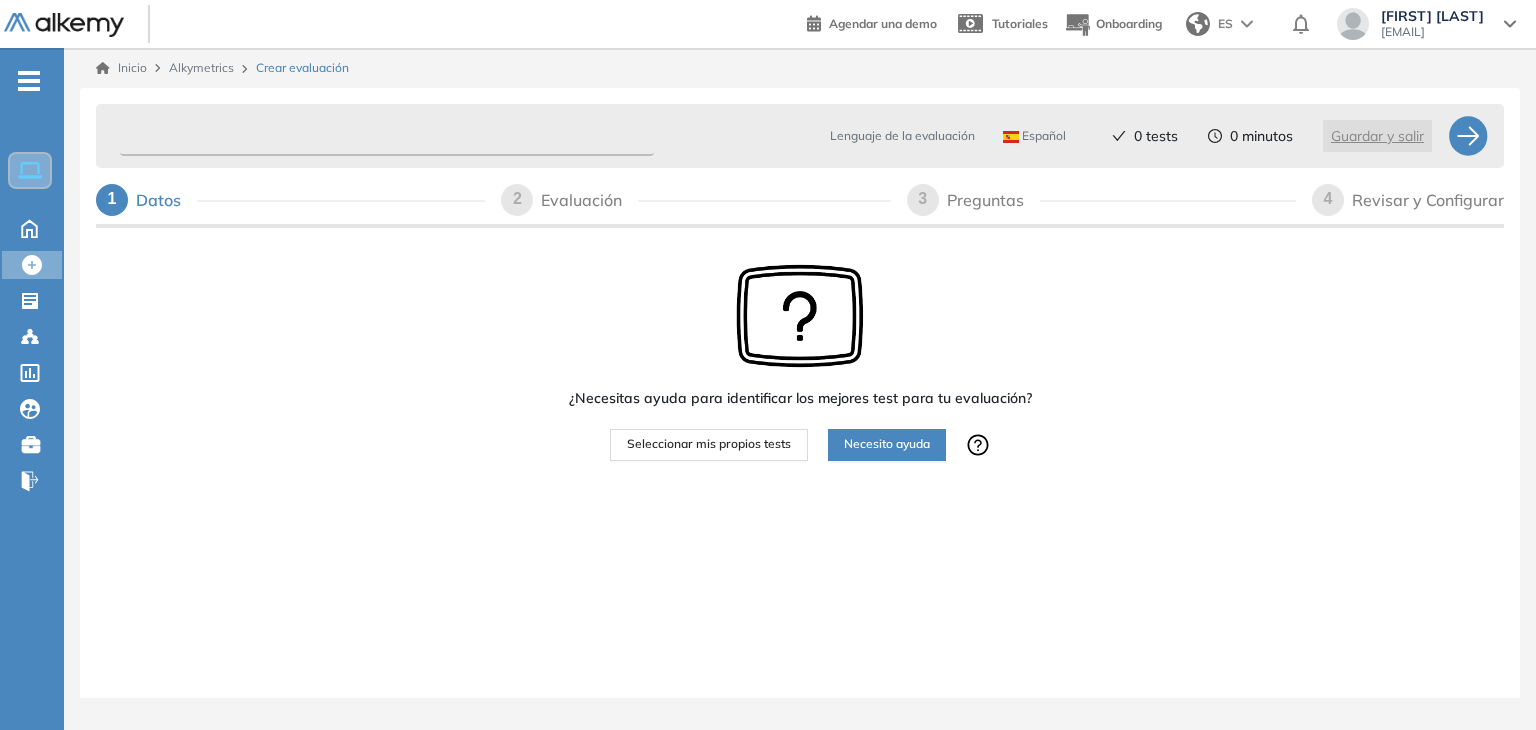 click at bounding box center (387, 136) 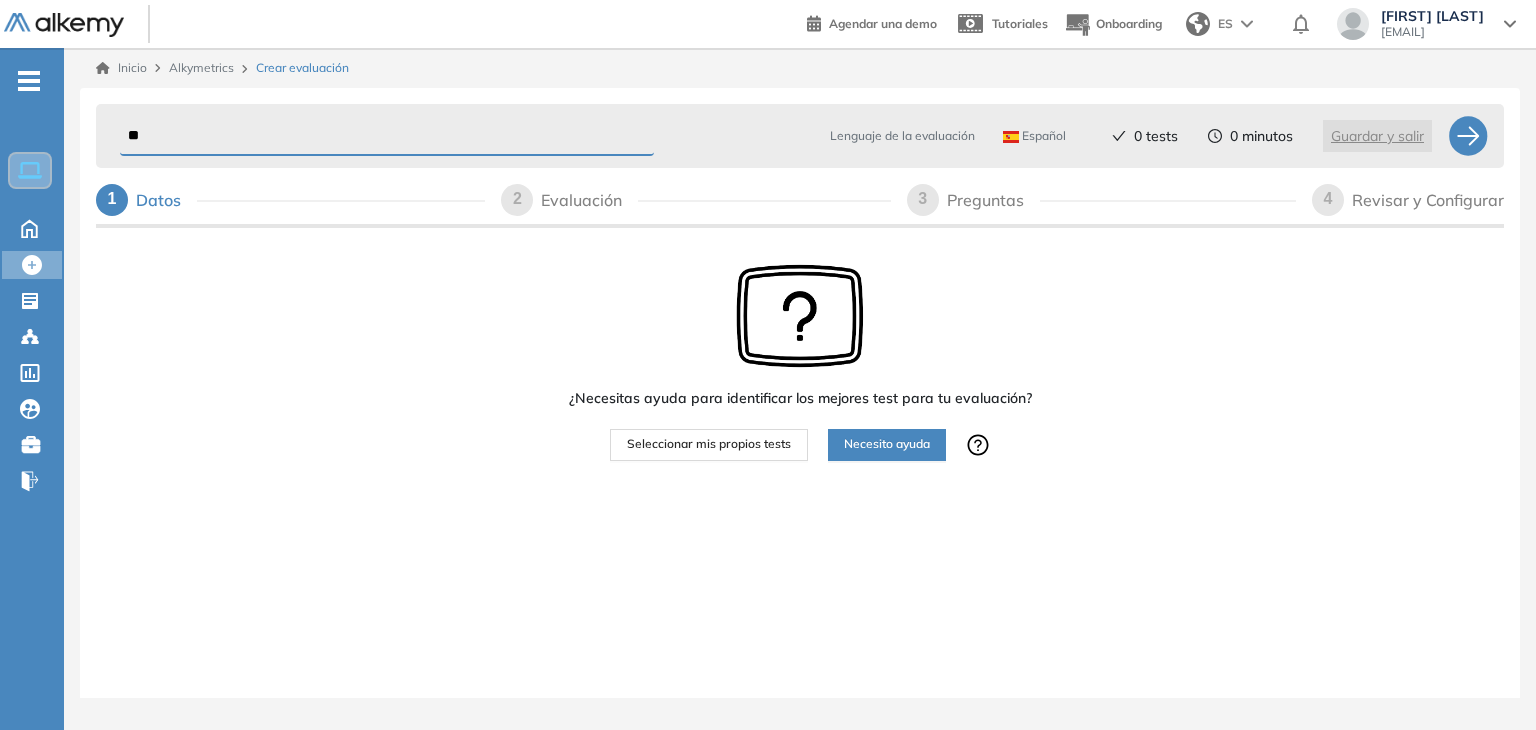 type on "*" 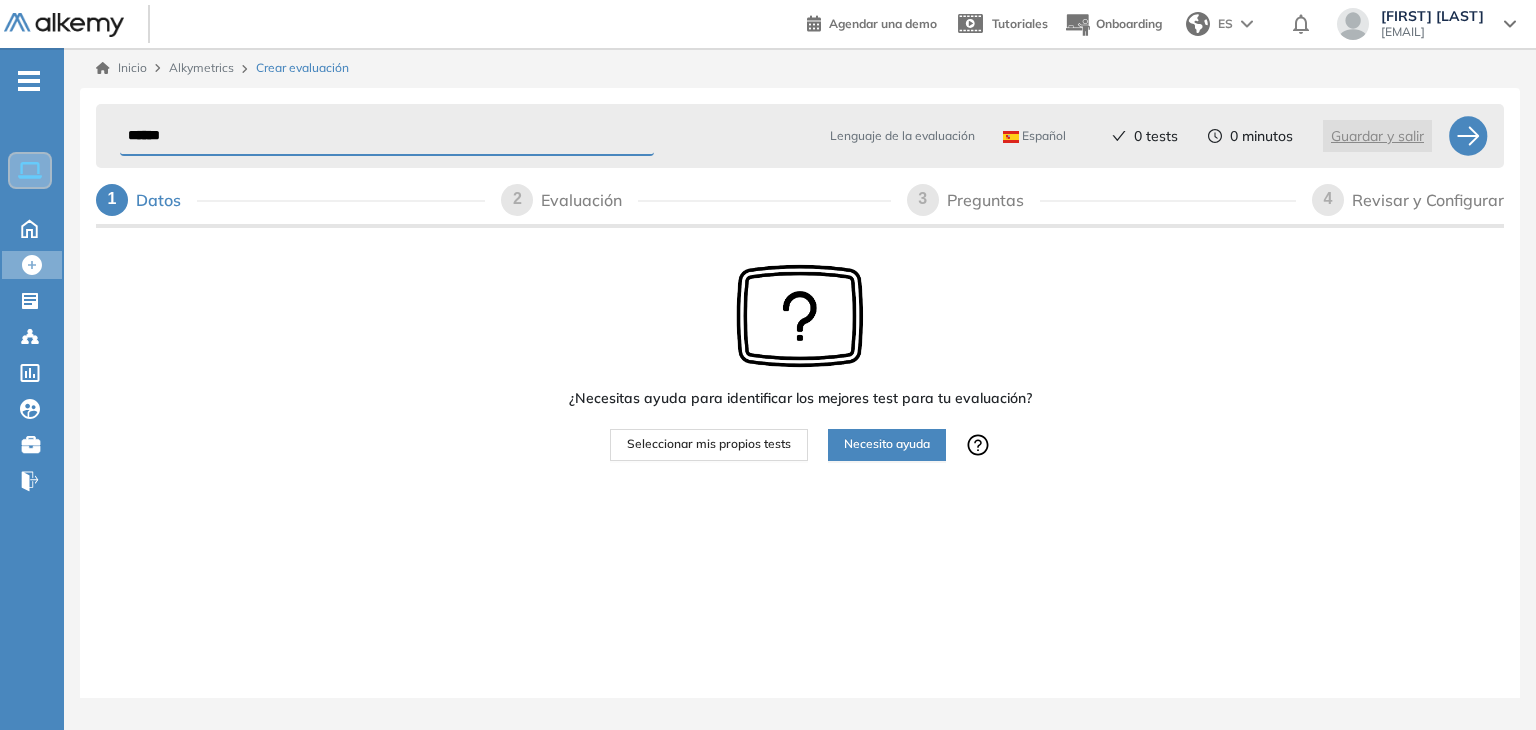 type on "******" 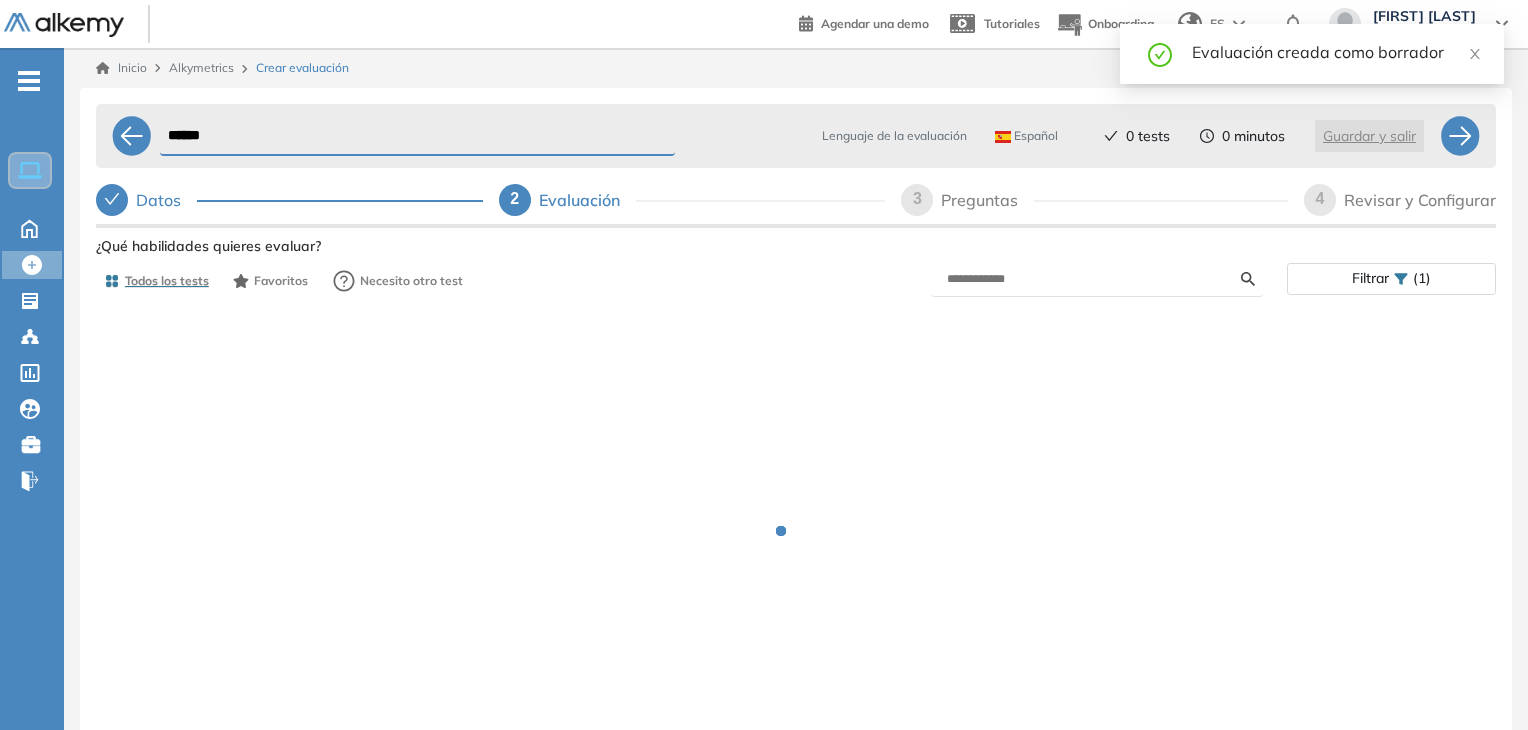 click at bounding box center [1097, 279] 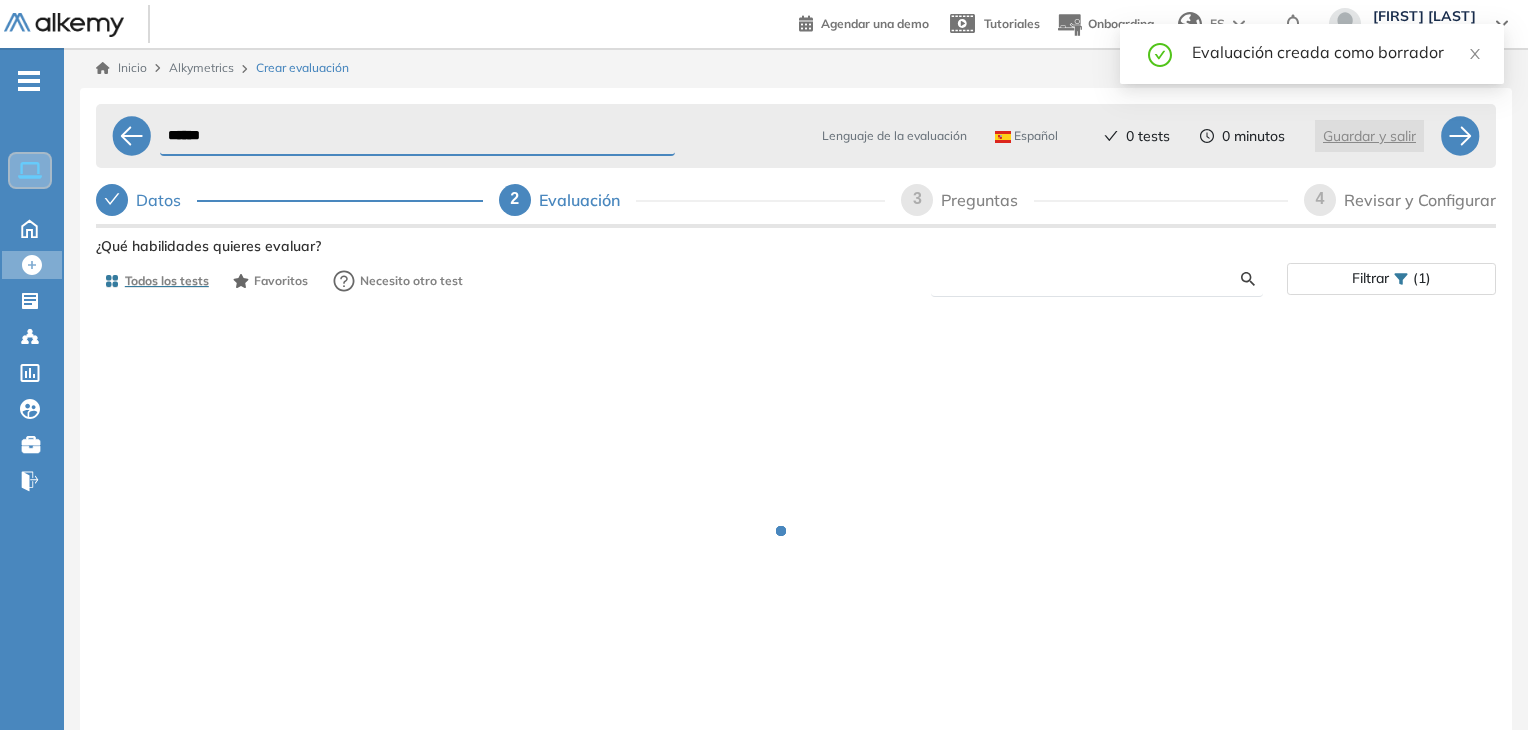 click at bounding box center (1094, 279) 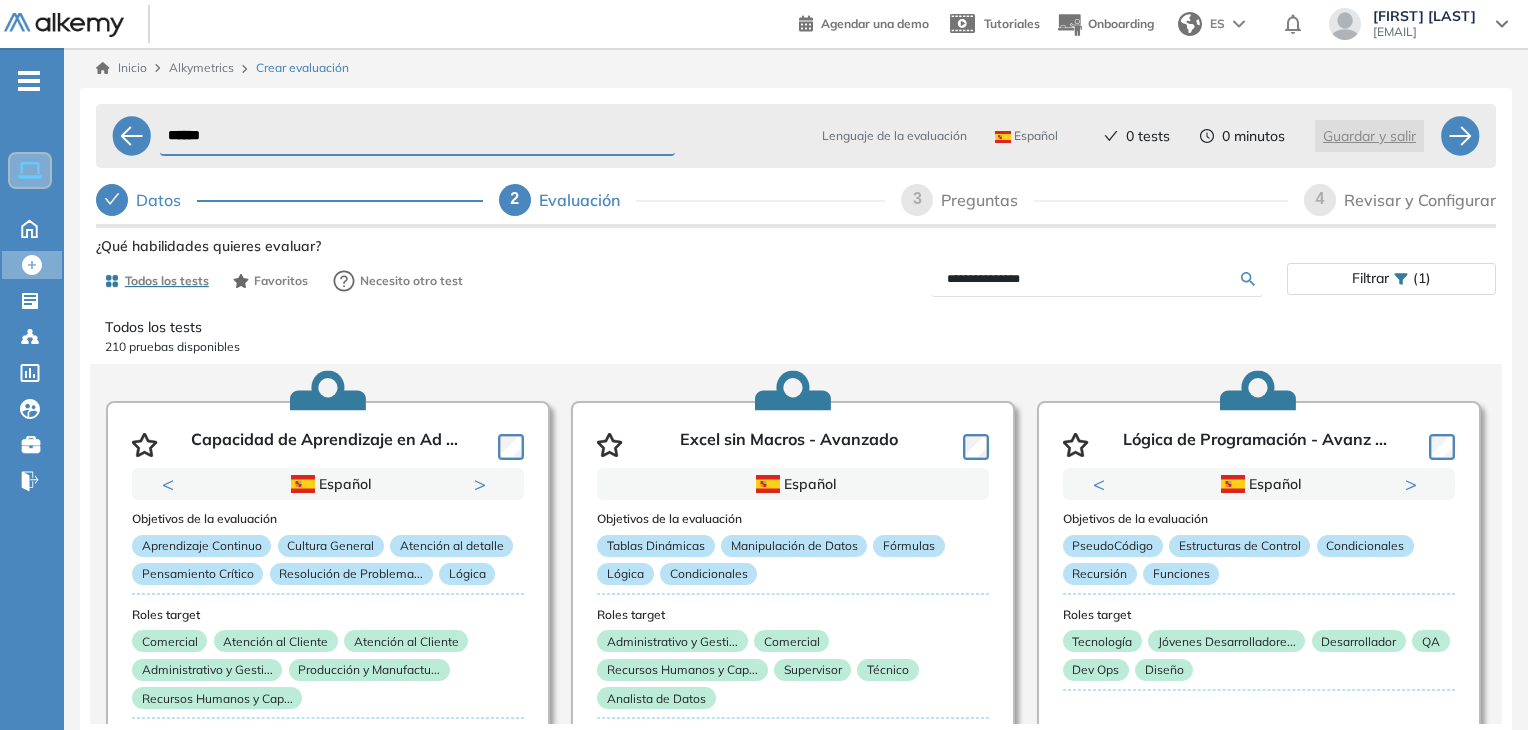 type on "**********" 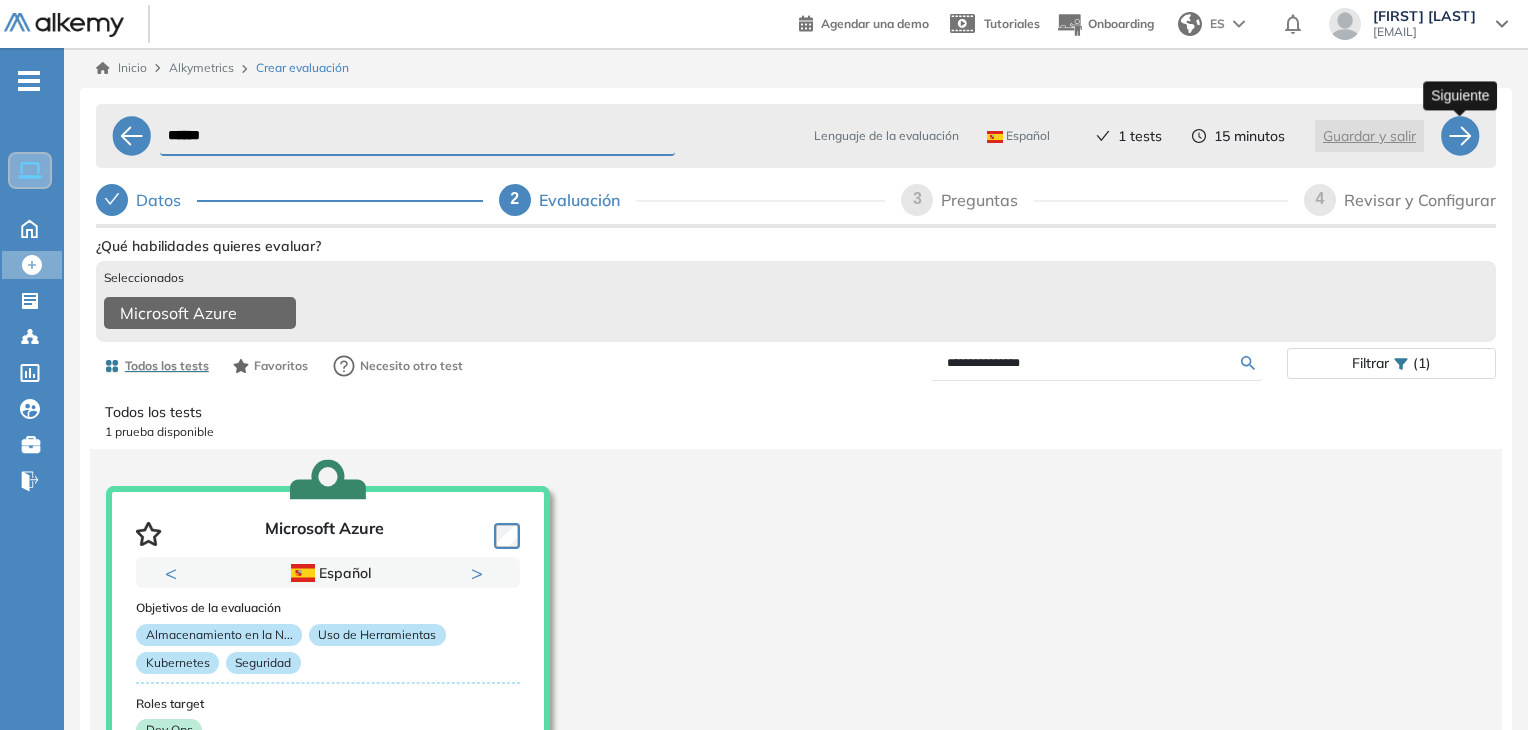 click at bounding box center (1460, 136) 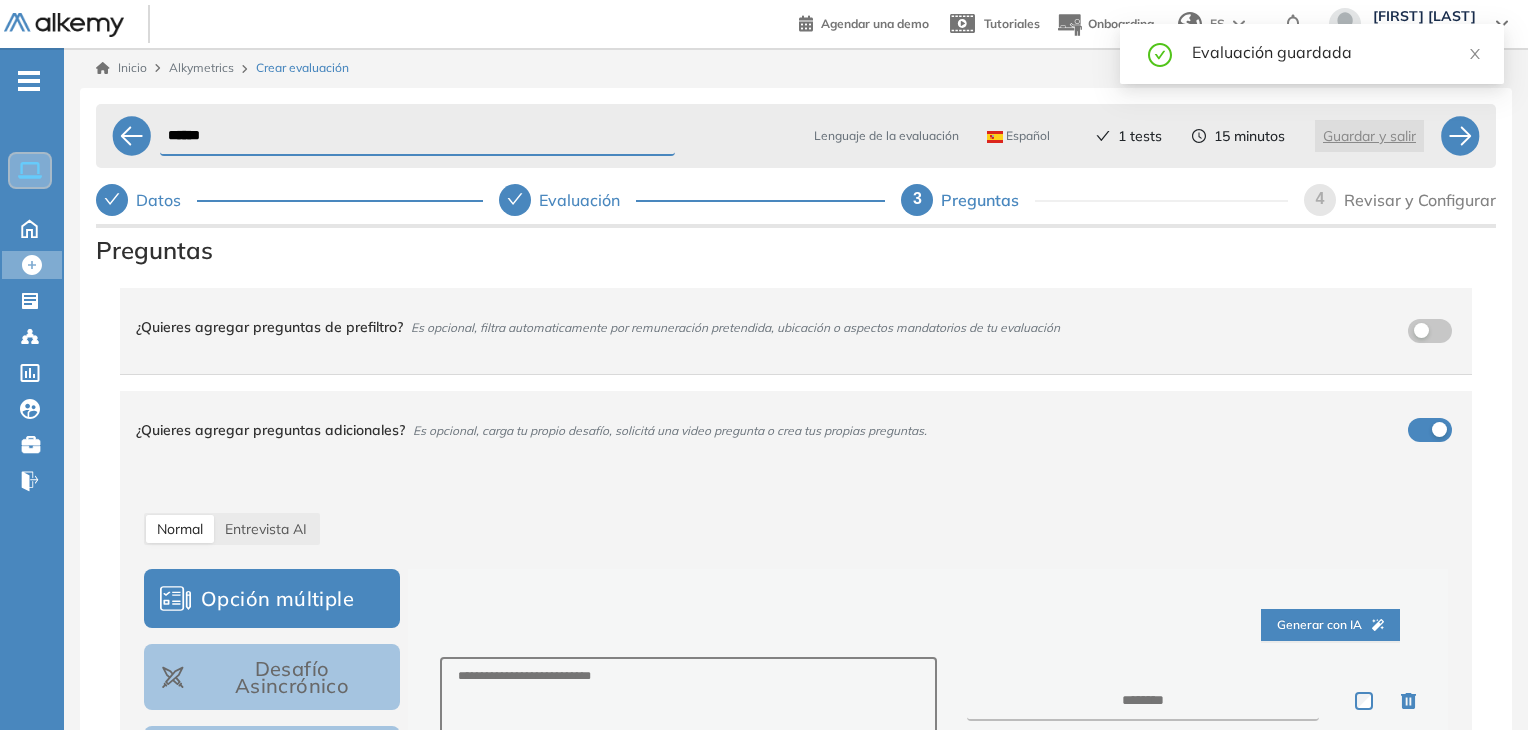 click on "¿Quieres agregar preguntas adicionales? Es opcional, carga tu propio desafío, solicitá una video pregunta o crea tus propias preguntas." at bounding box center [784, 430] 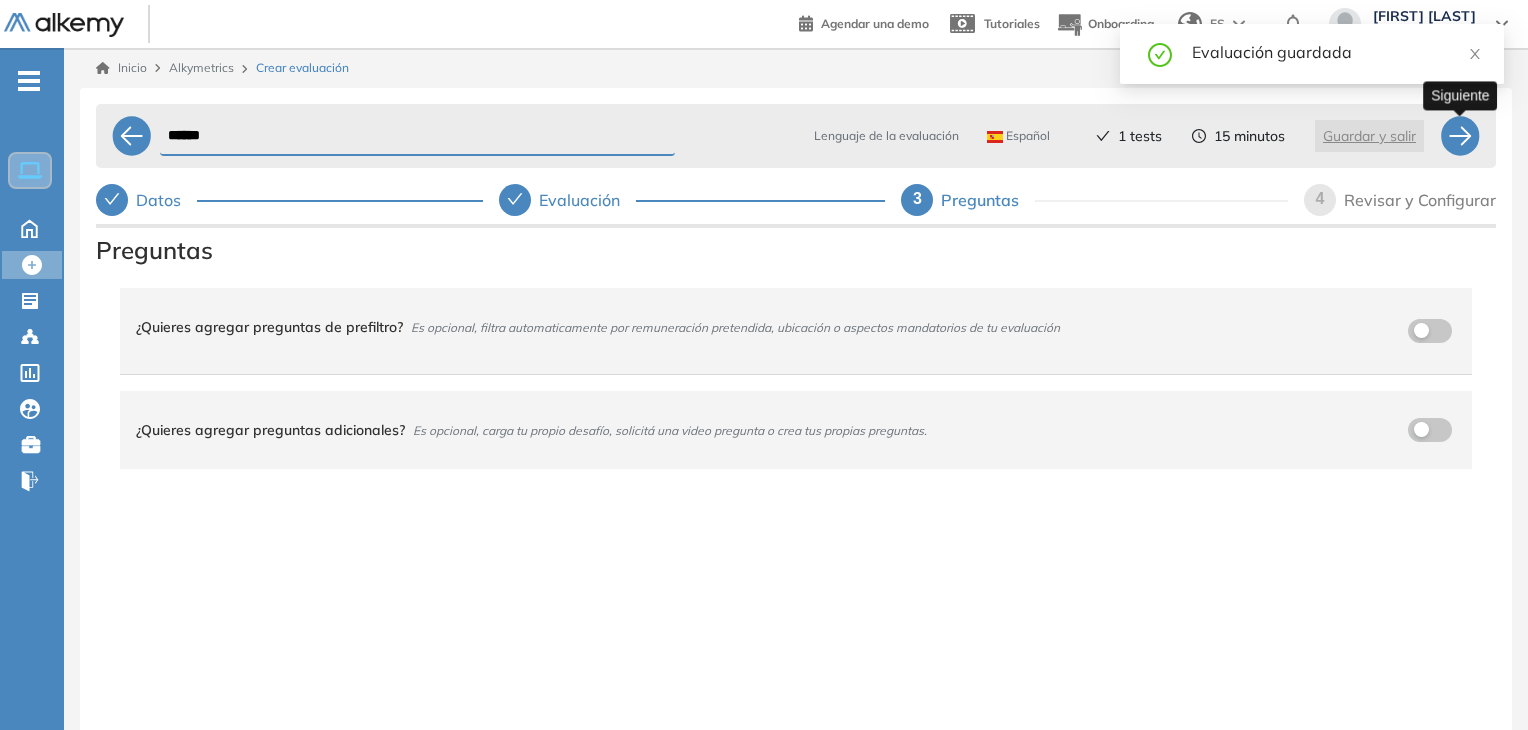 click at bounding box center [1460, 136] 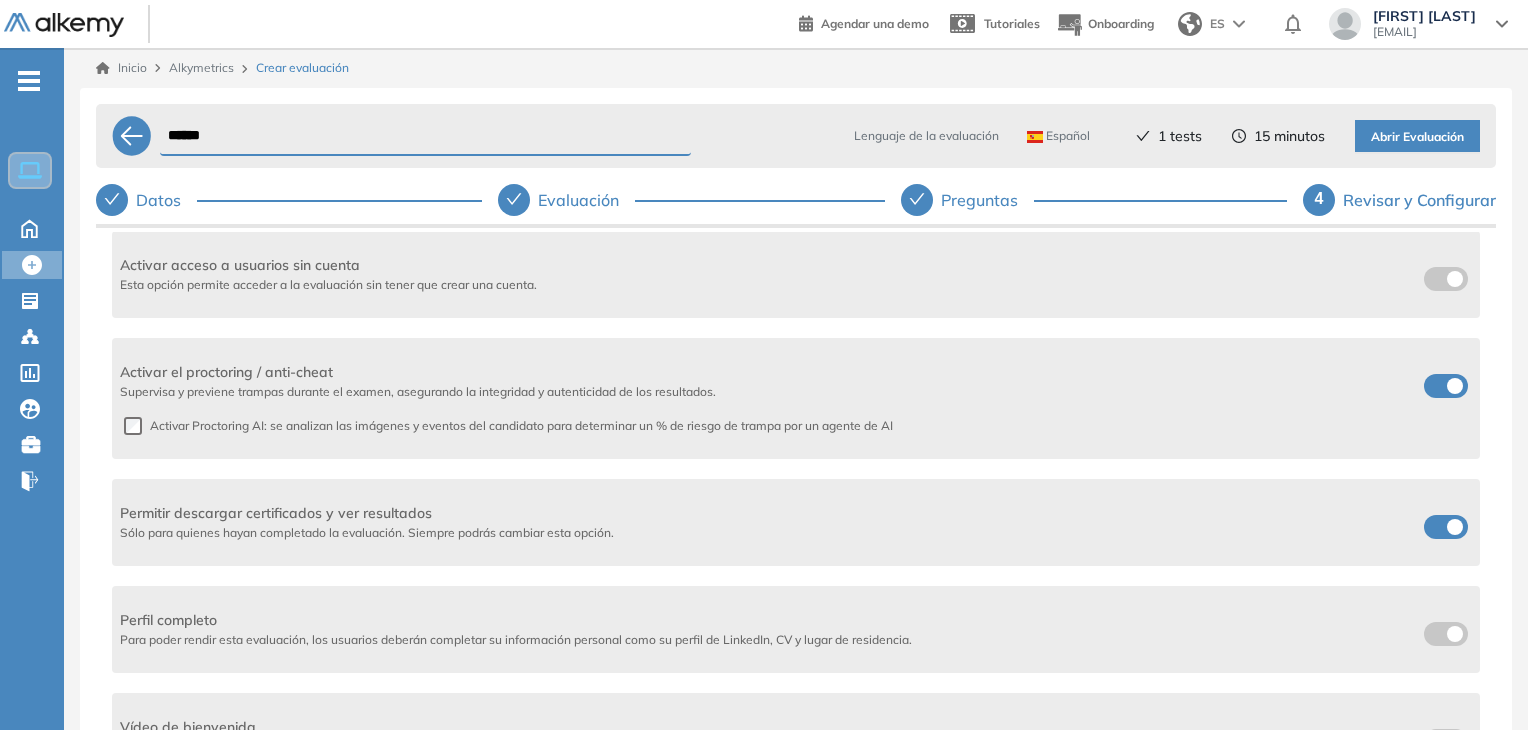 scroll, scrollTop: 419, scrollLeft: 0, axis: vertical 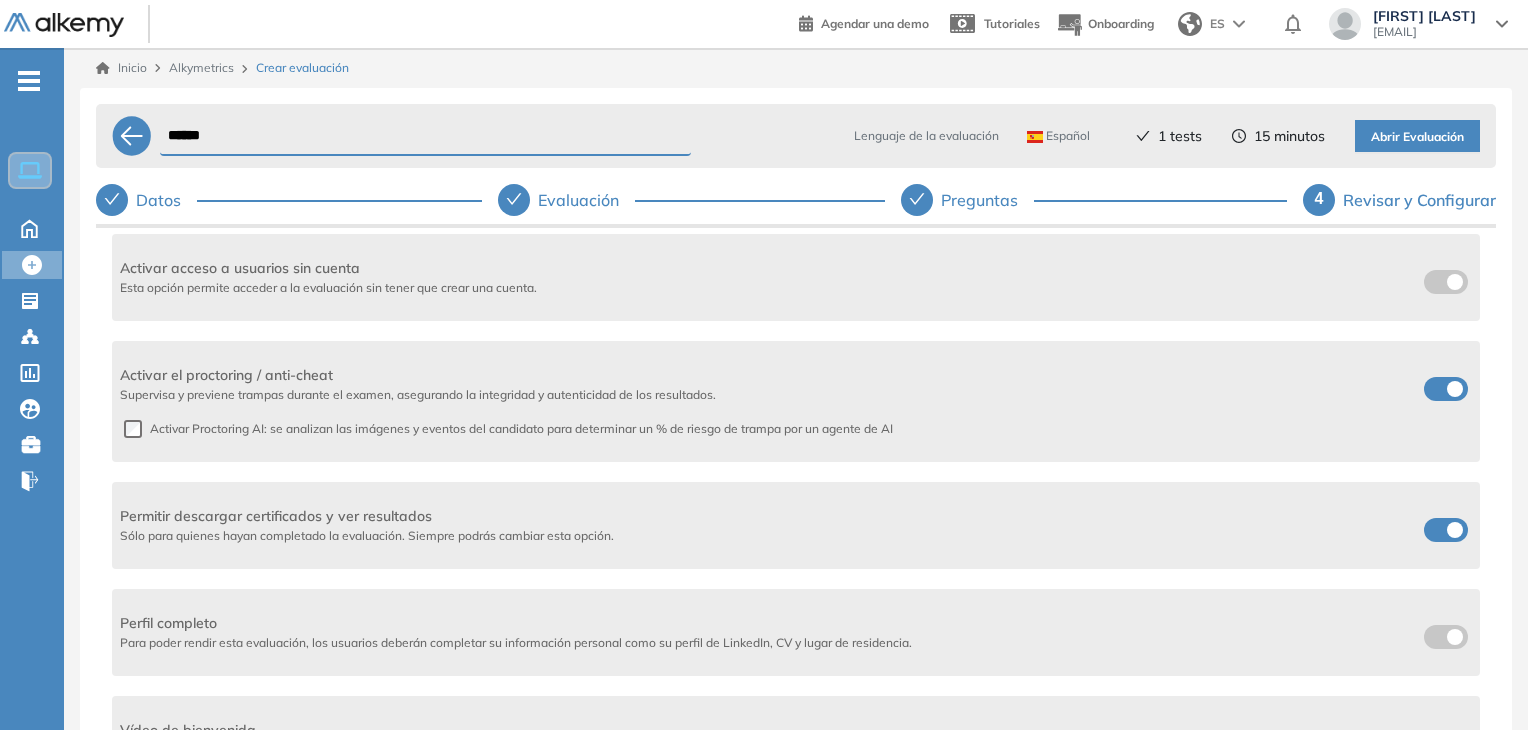 click at bounding box center [1432, 526] 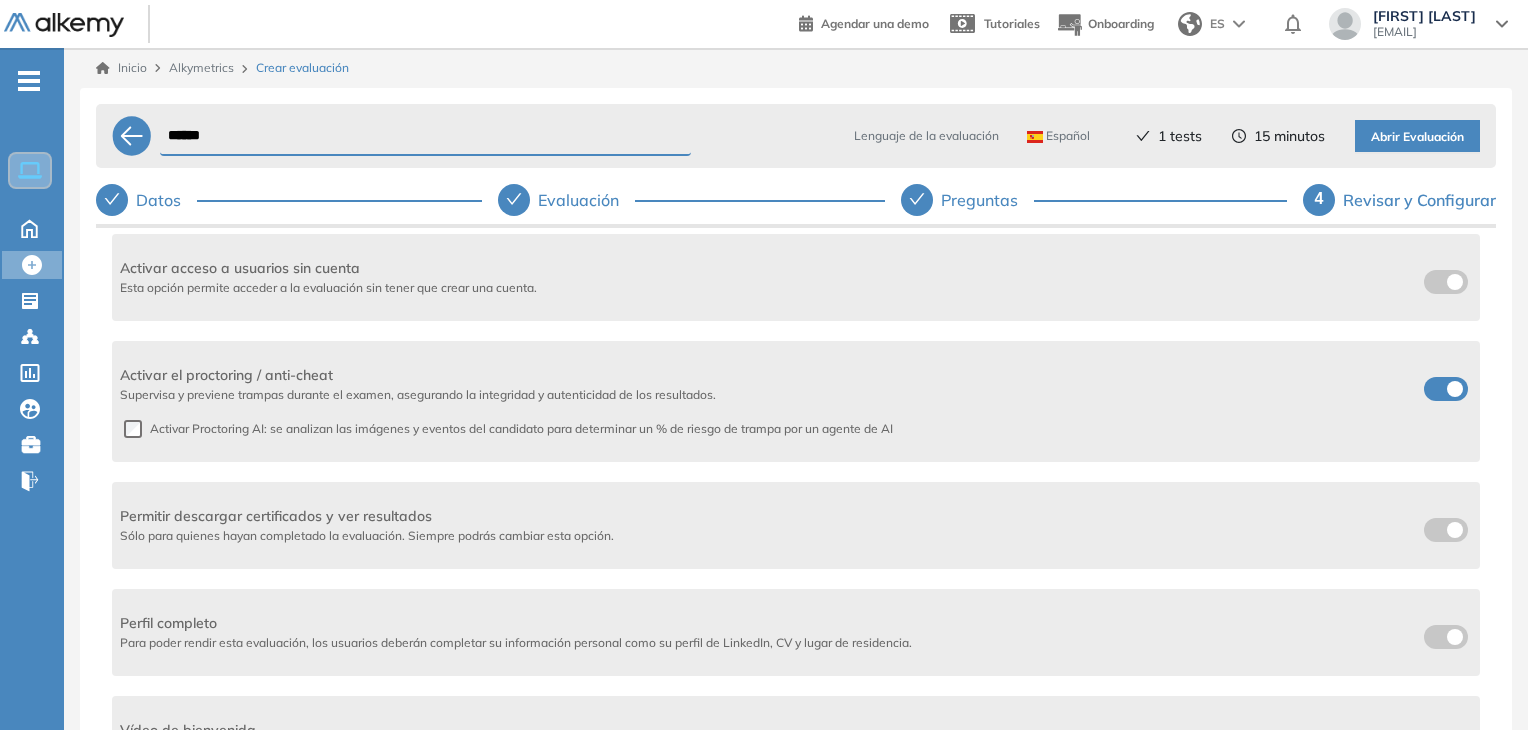 scroll, scrollTop: 436, scrollLeft: 0, axis: vertical 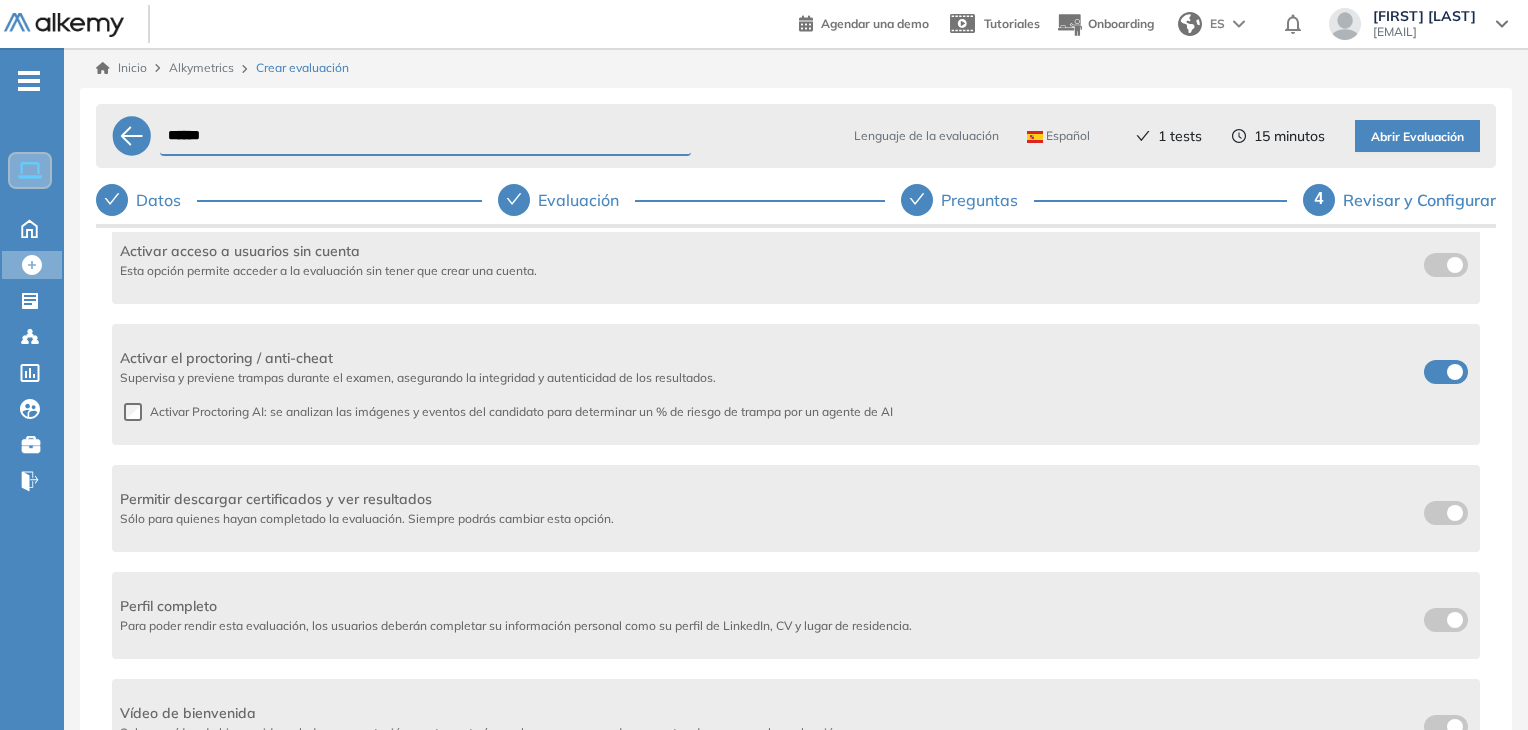 click on "Abrir Evaluación" at bounding box center (1417, 137) 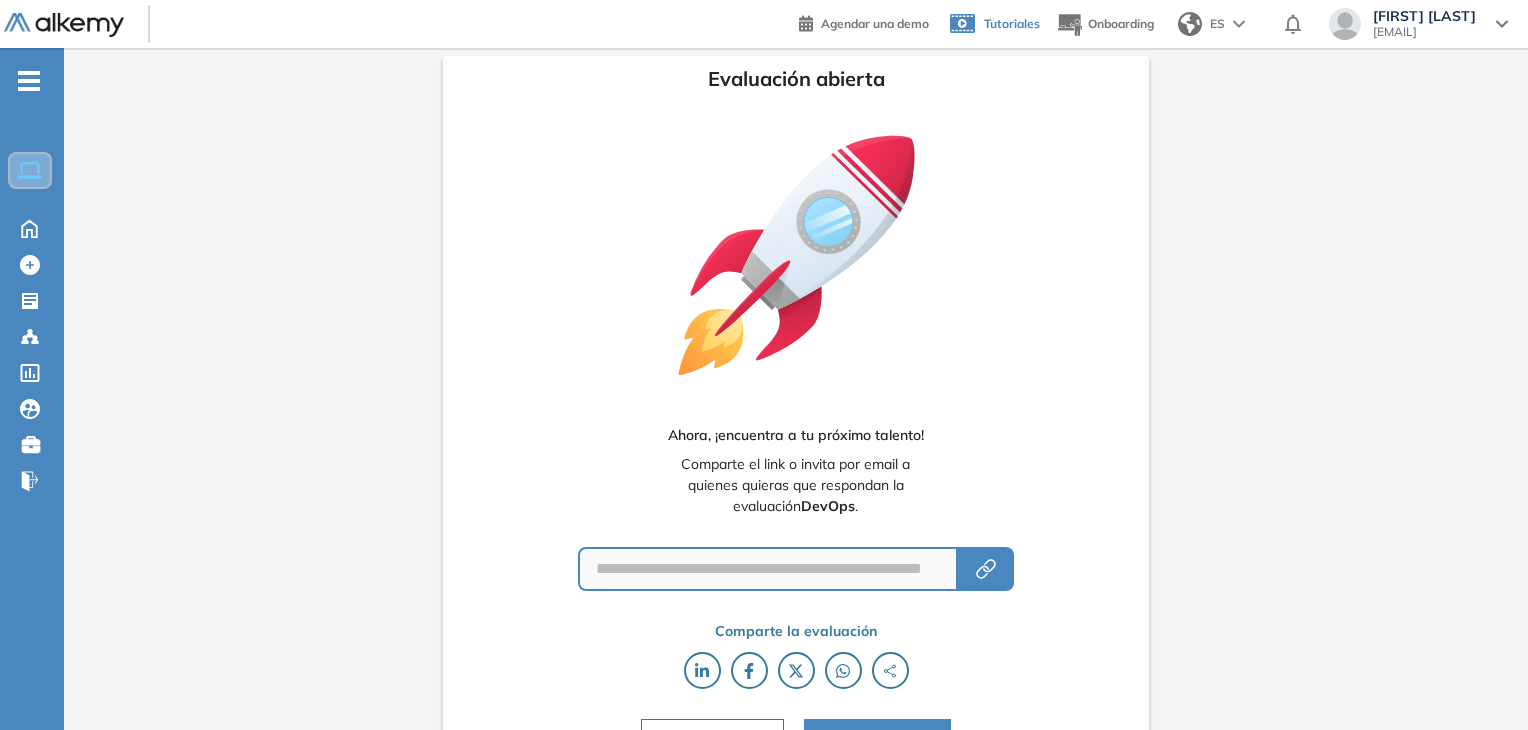 type on "**********" 